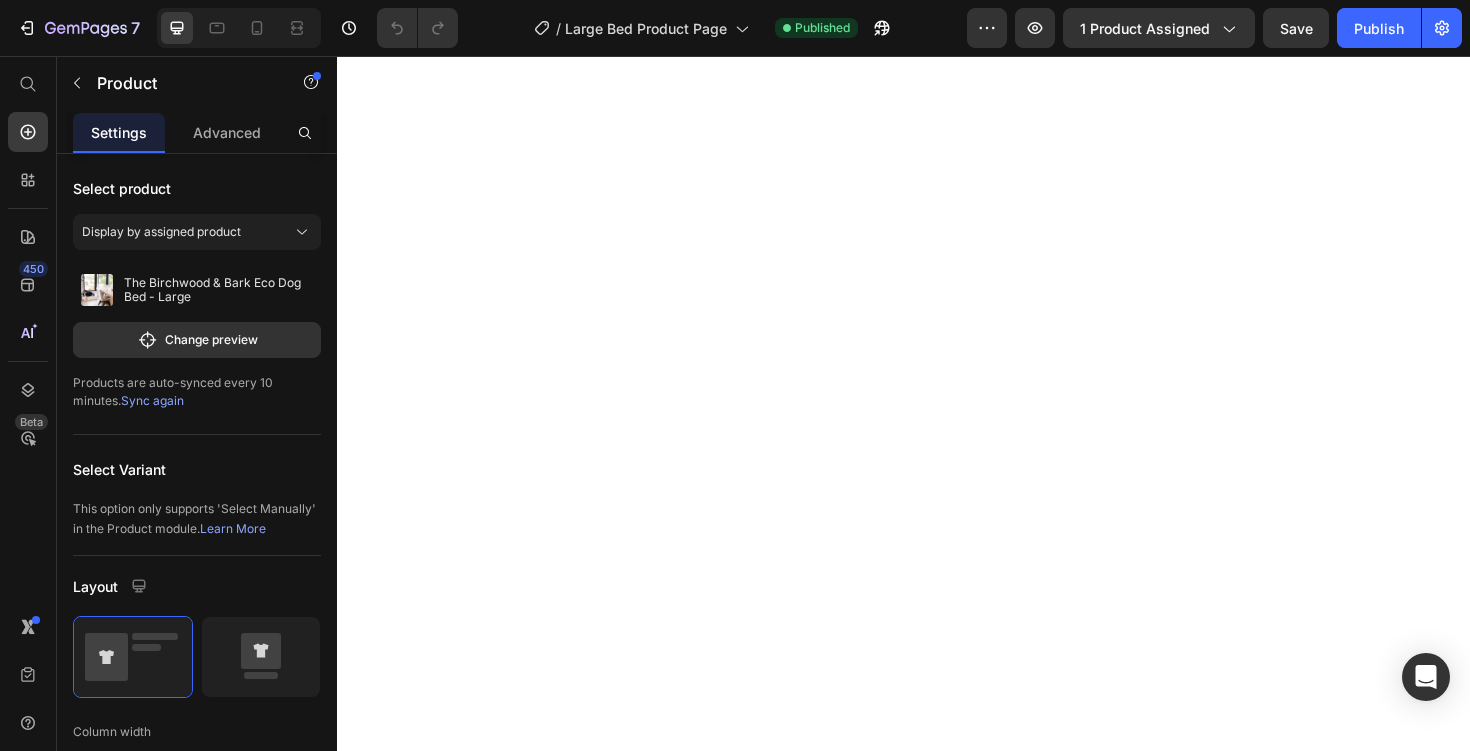 scroll, scrollTop: 0, scrollLeft: 0, axis: both 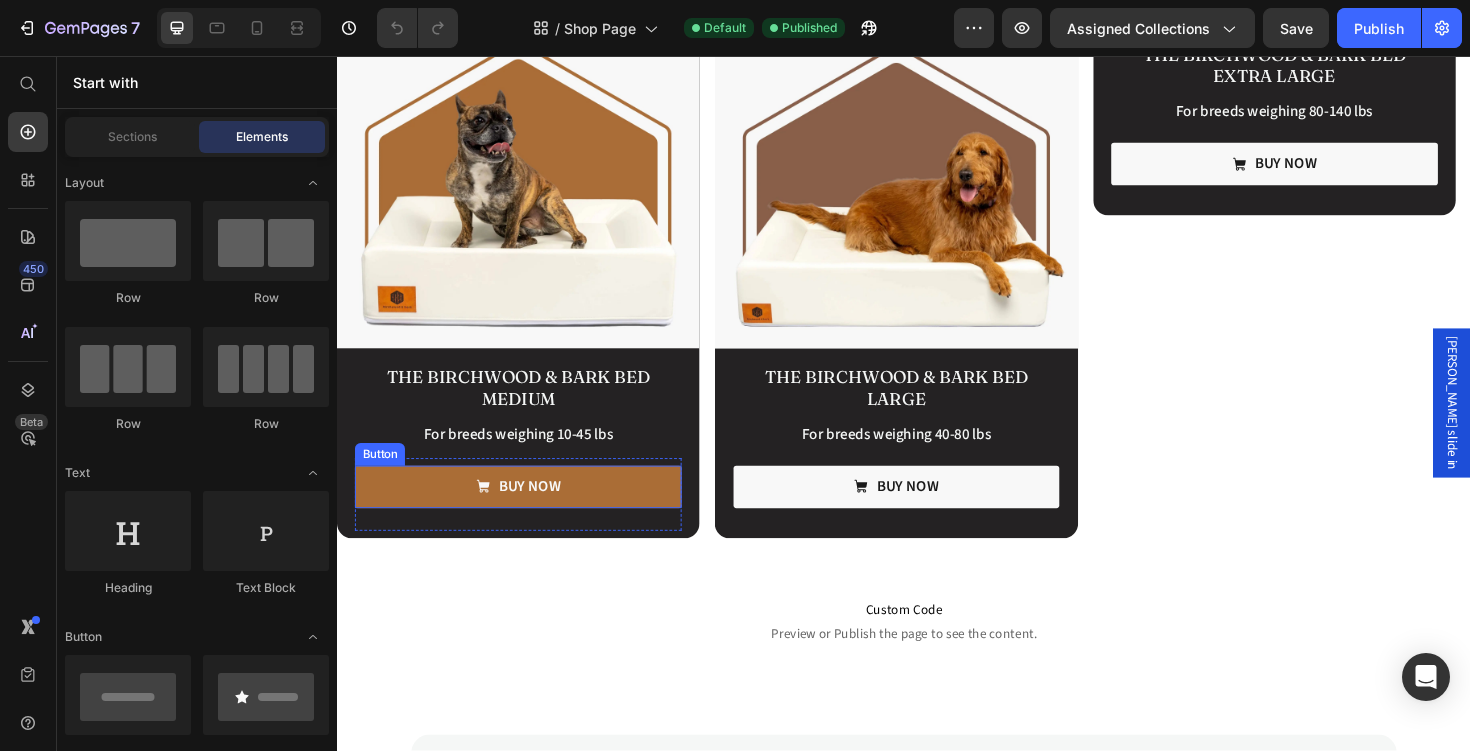 click on "Buy now" at bounding box center [529, 512] 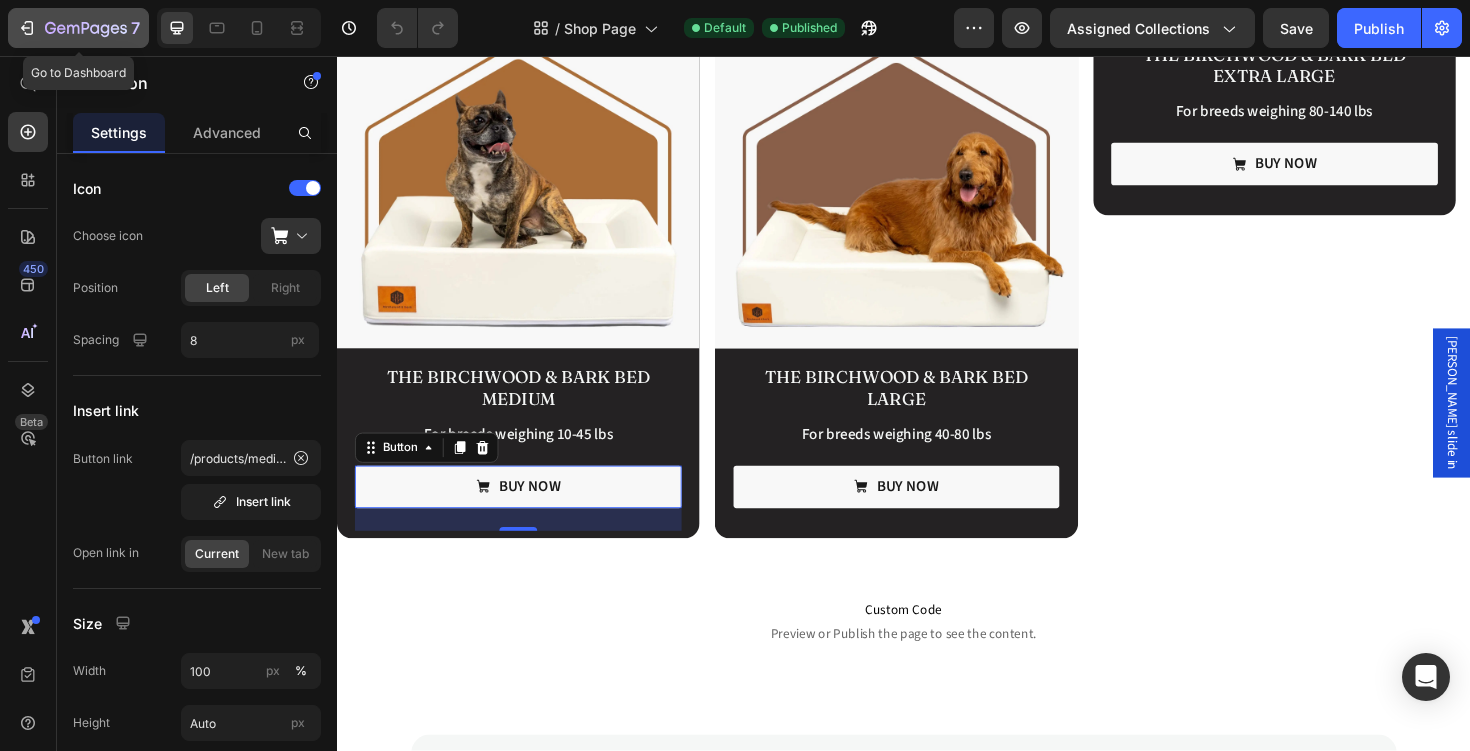 click 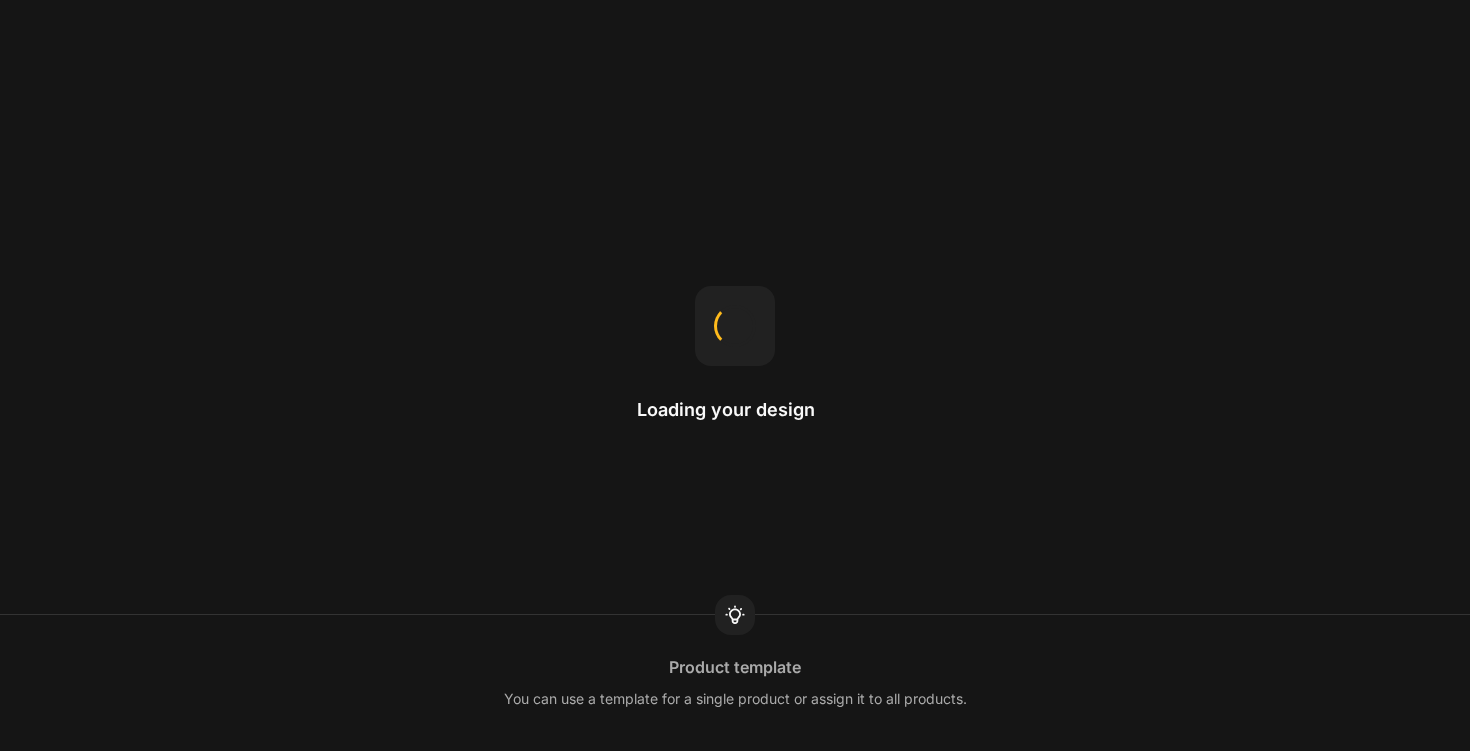 scroll, scrollTop: 0, scrollLeft: 0, axis: both 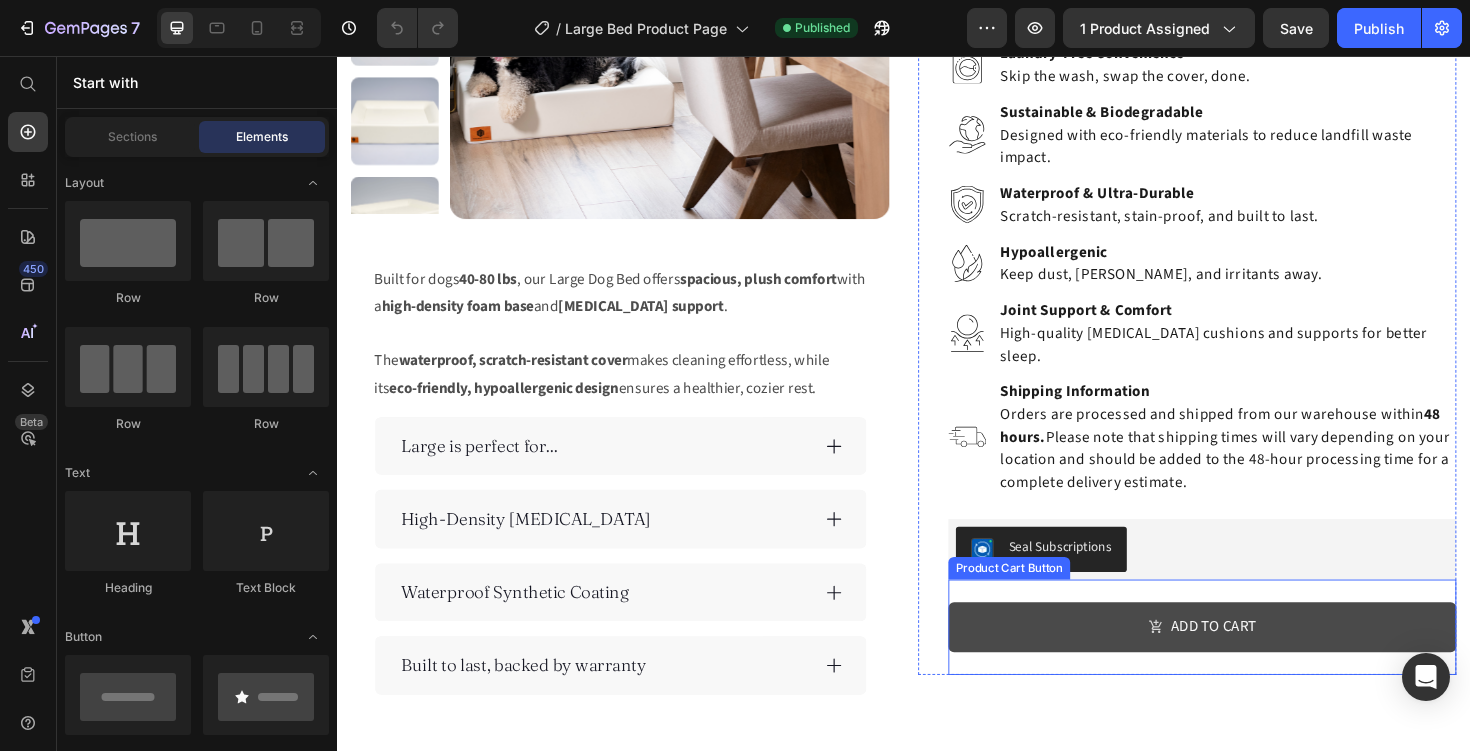 click on "Add to cart" at bounding box center [1253, 661] 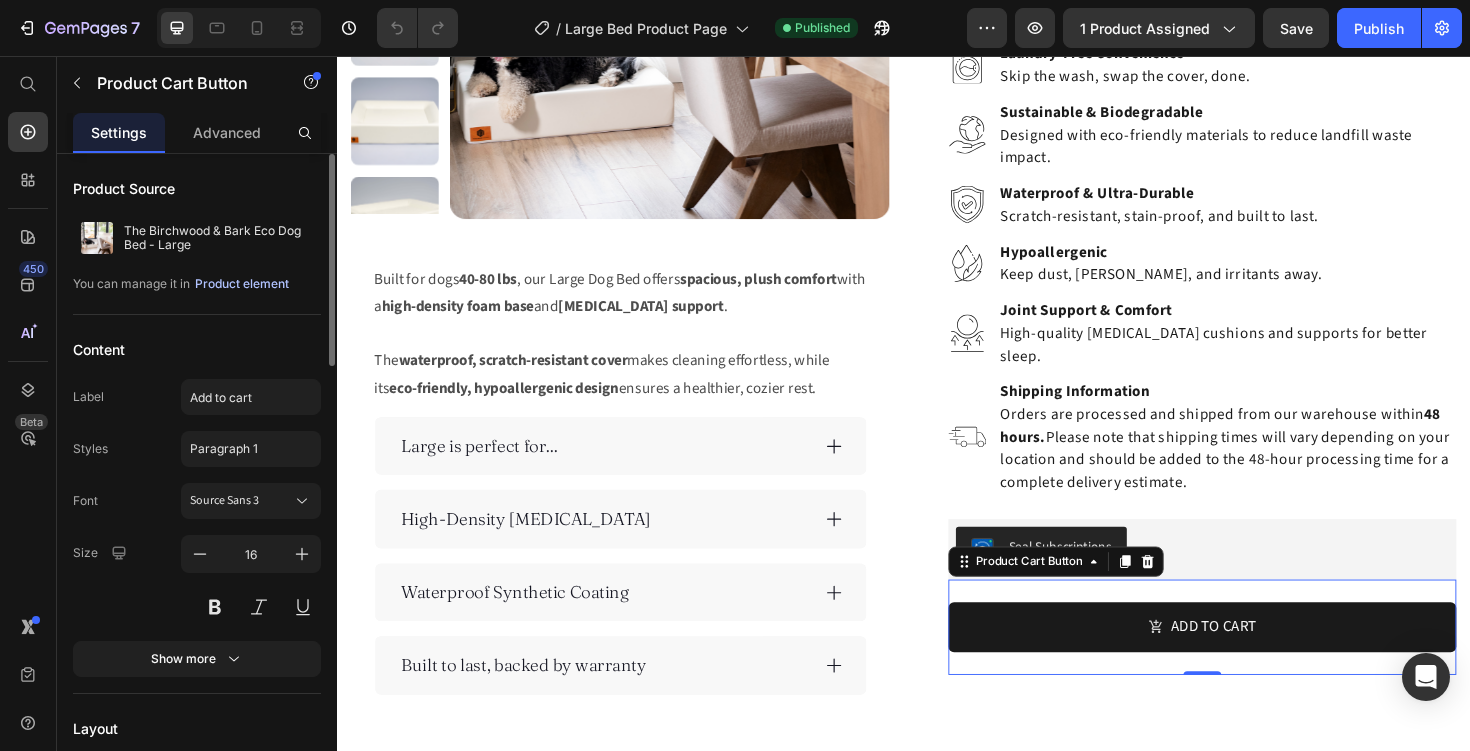 click on "Product element" at bounding box center [242, 284] 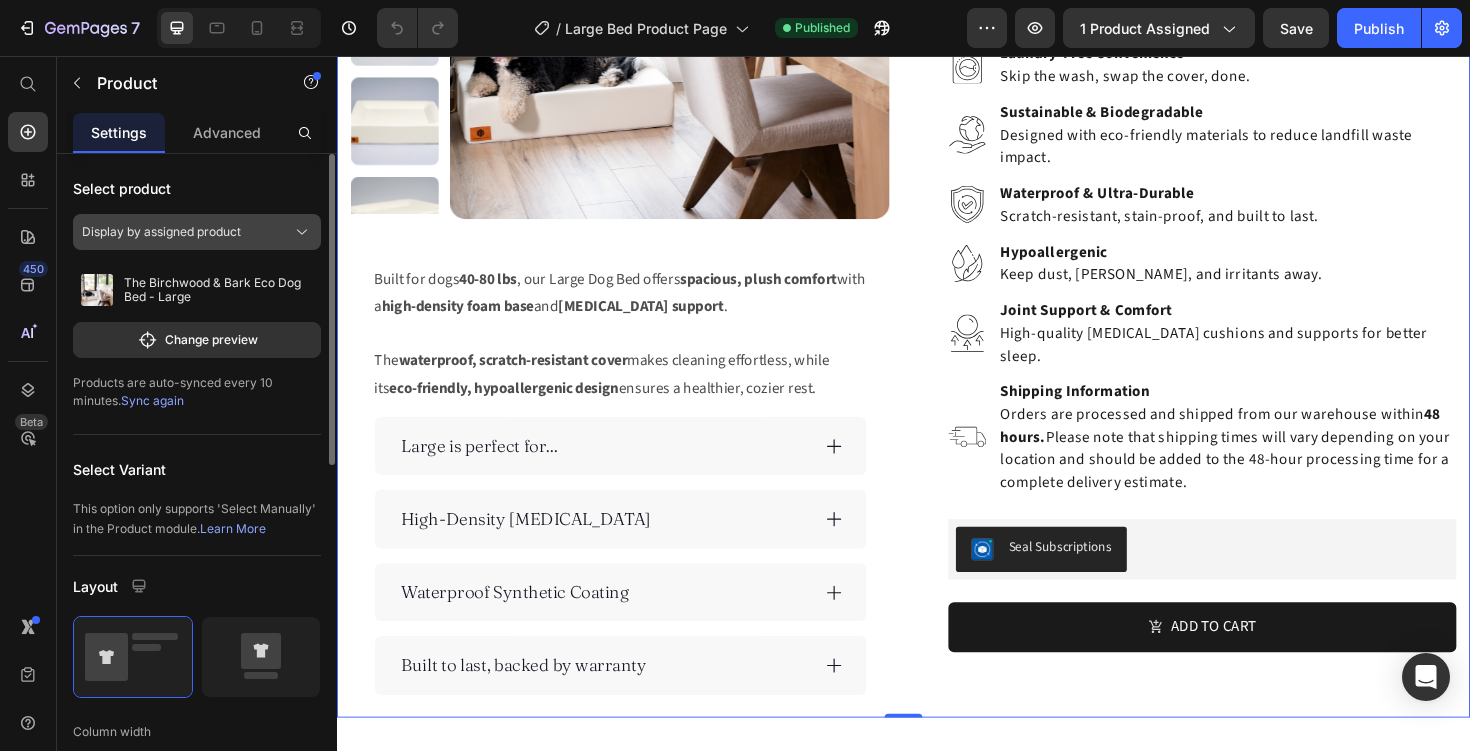 click on "Display by assigned product" at bounding box center (197, 232) 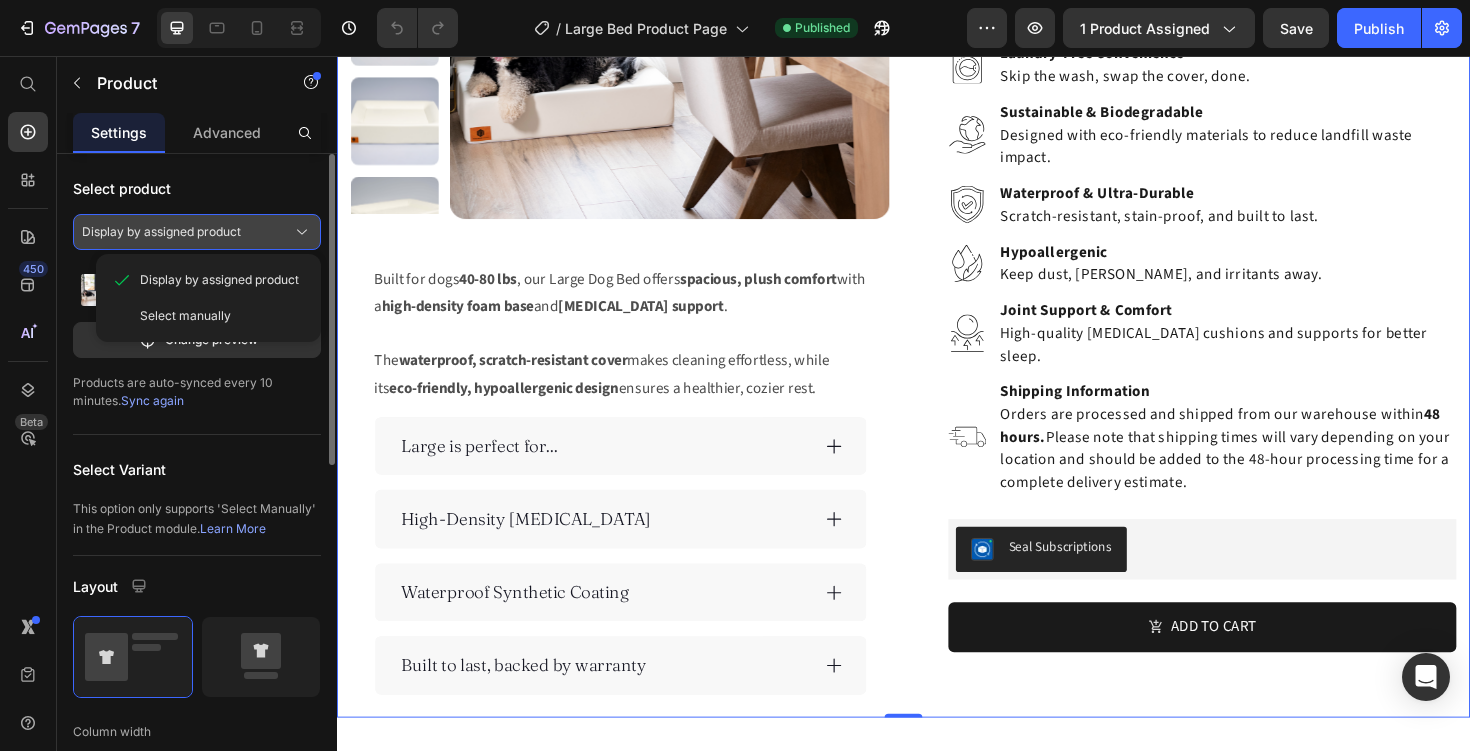 click on "Display by assigned product" at bounding box center (197, 232) 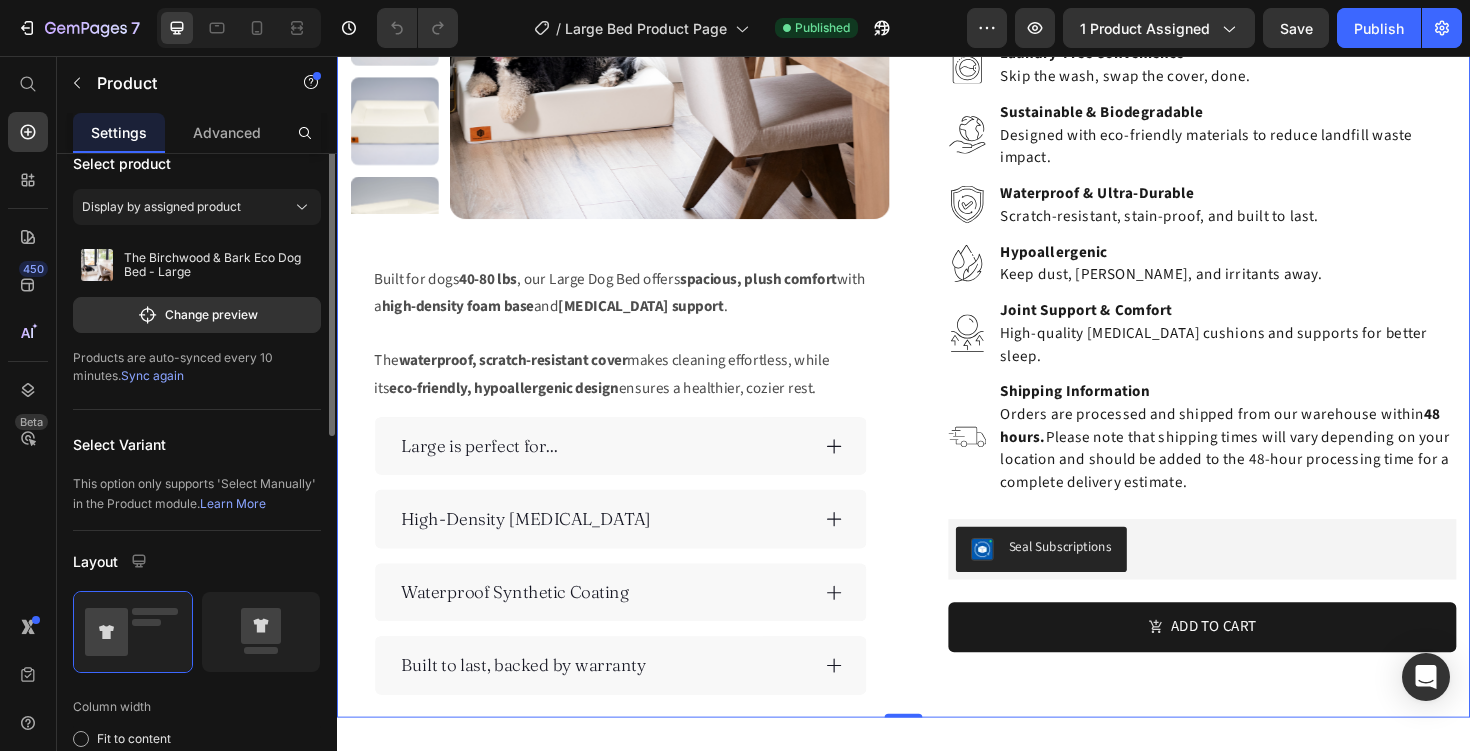scroll, scrollTop: 0, scrollLeft: 0, axis: both 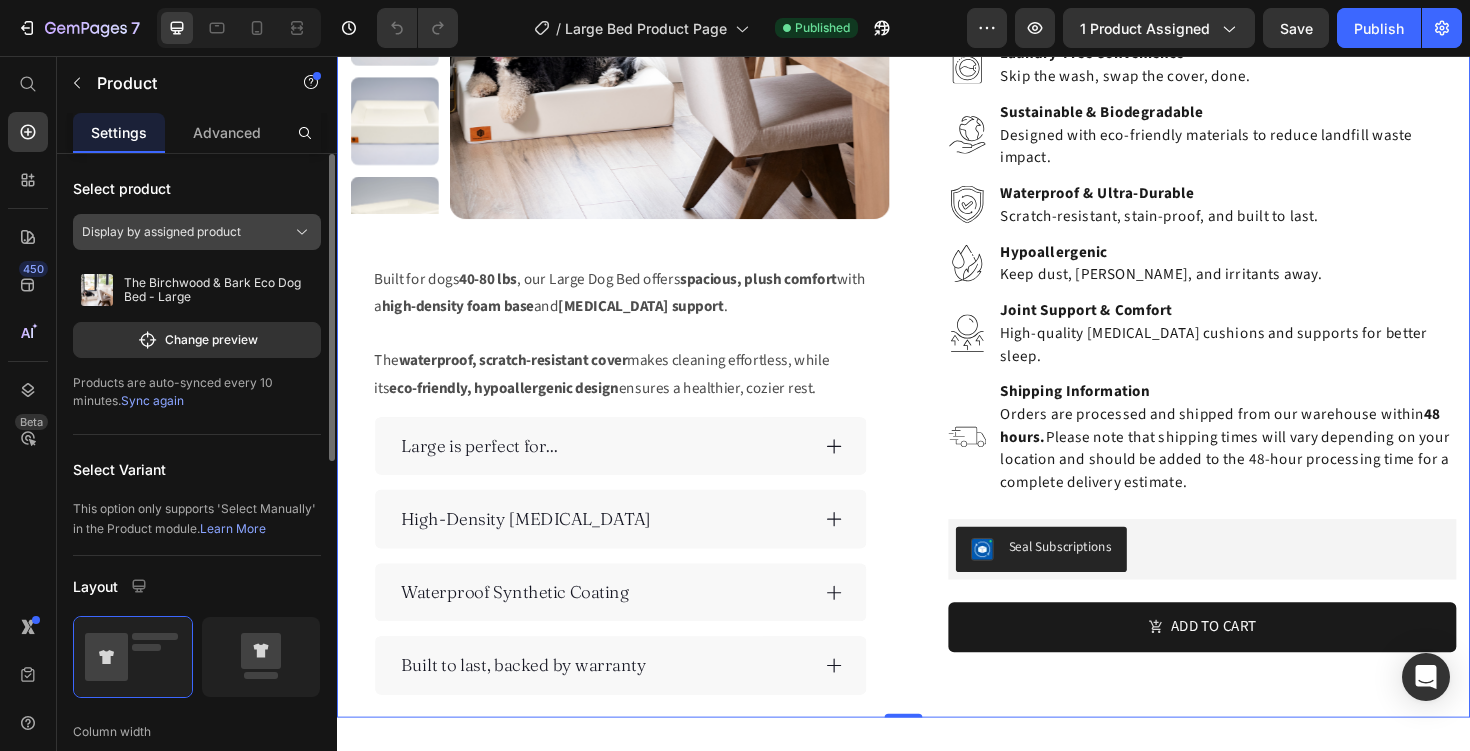 click on "Display by assigned product" at bounding box center [197, 232] 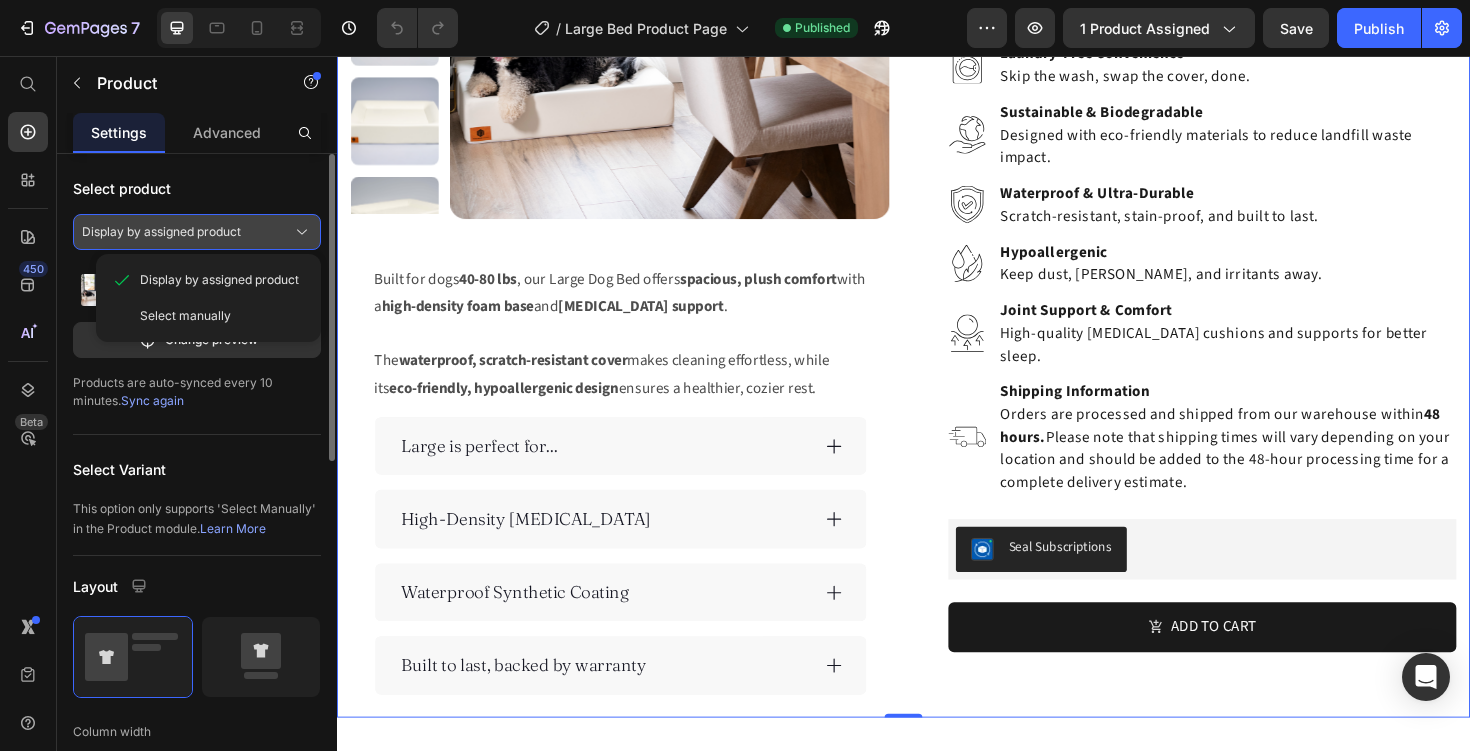 click on "Display by assigned product" at bounding box center (197, 232) 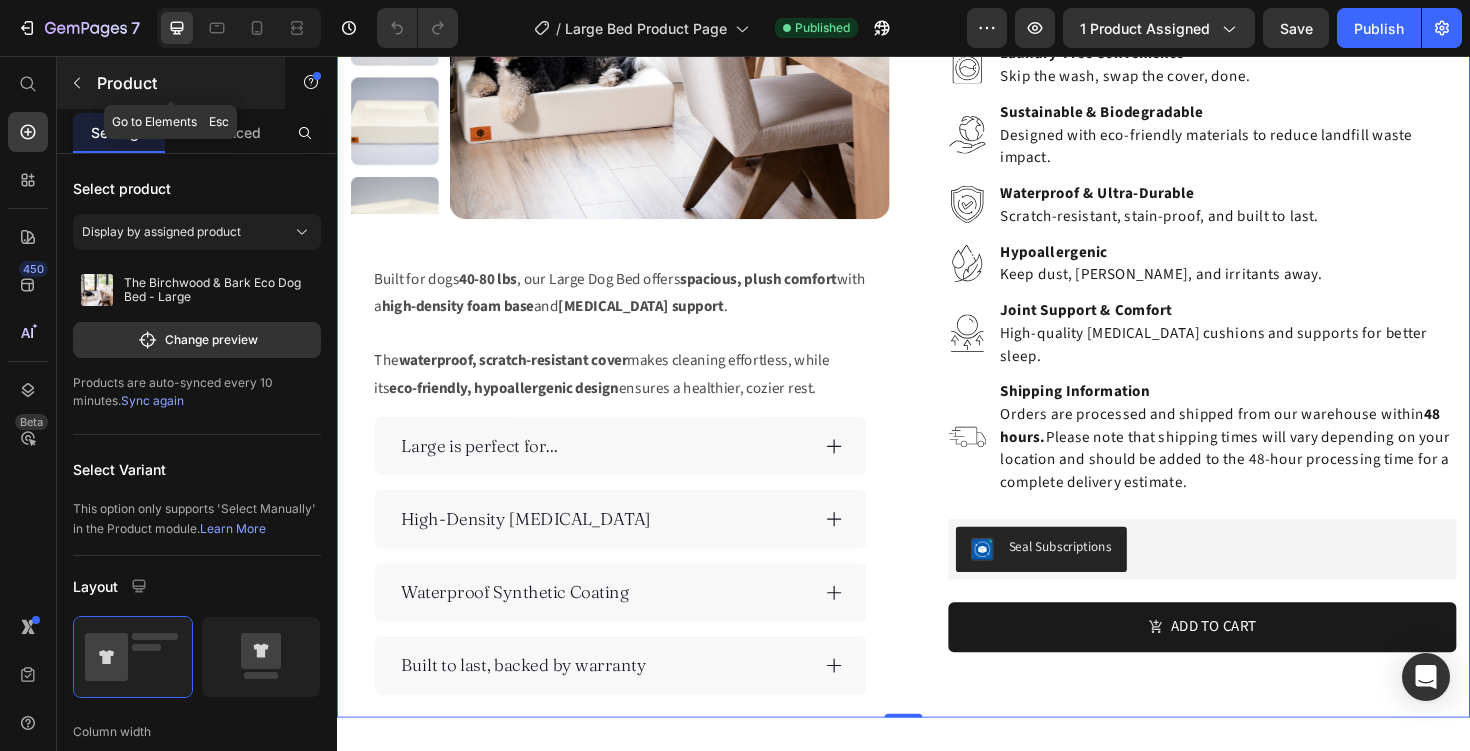 click at bounding box center [77, 83] 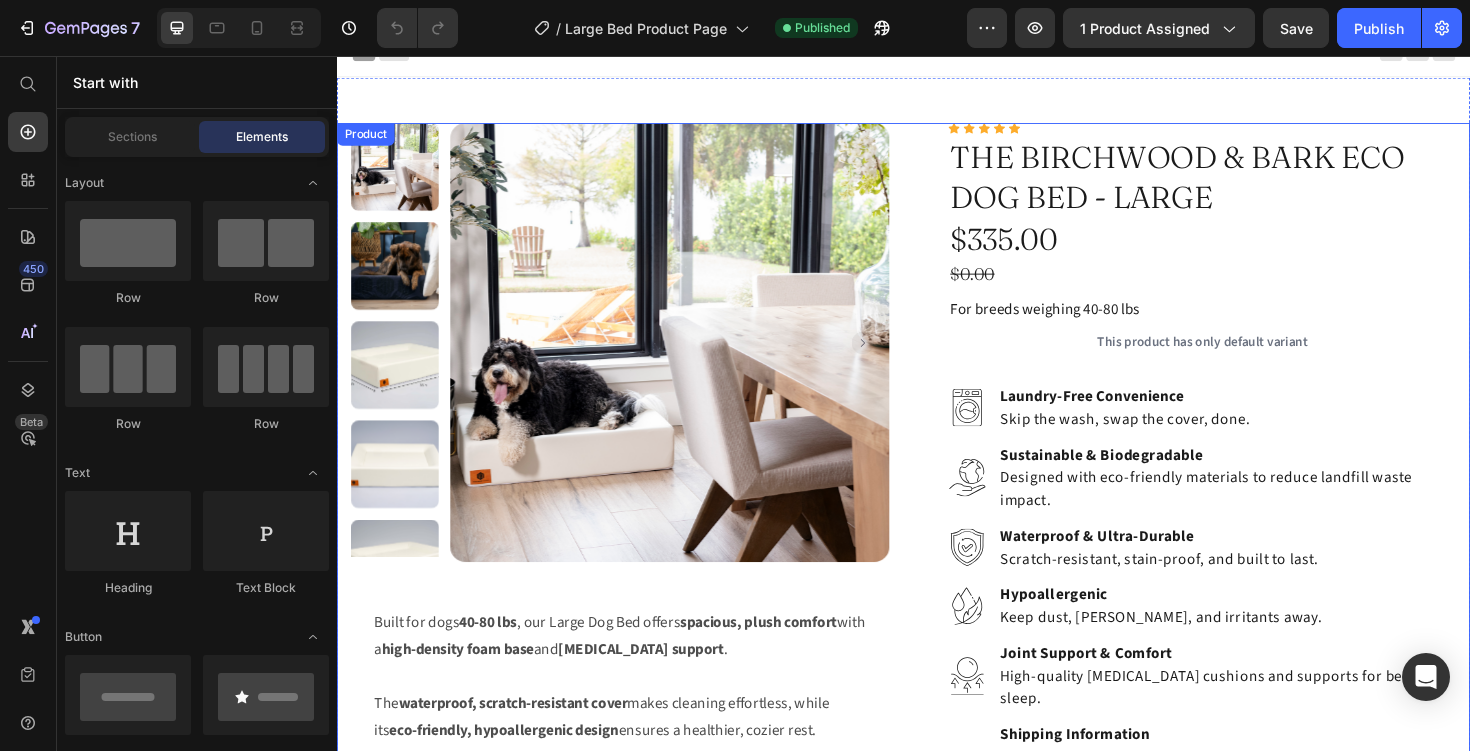scroll, scrollTop: 0, scrollLeft: 0, axis: both 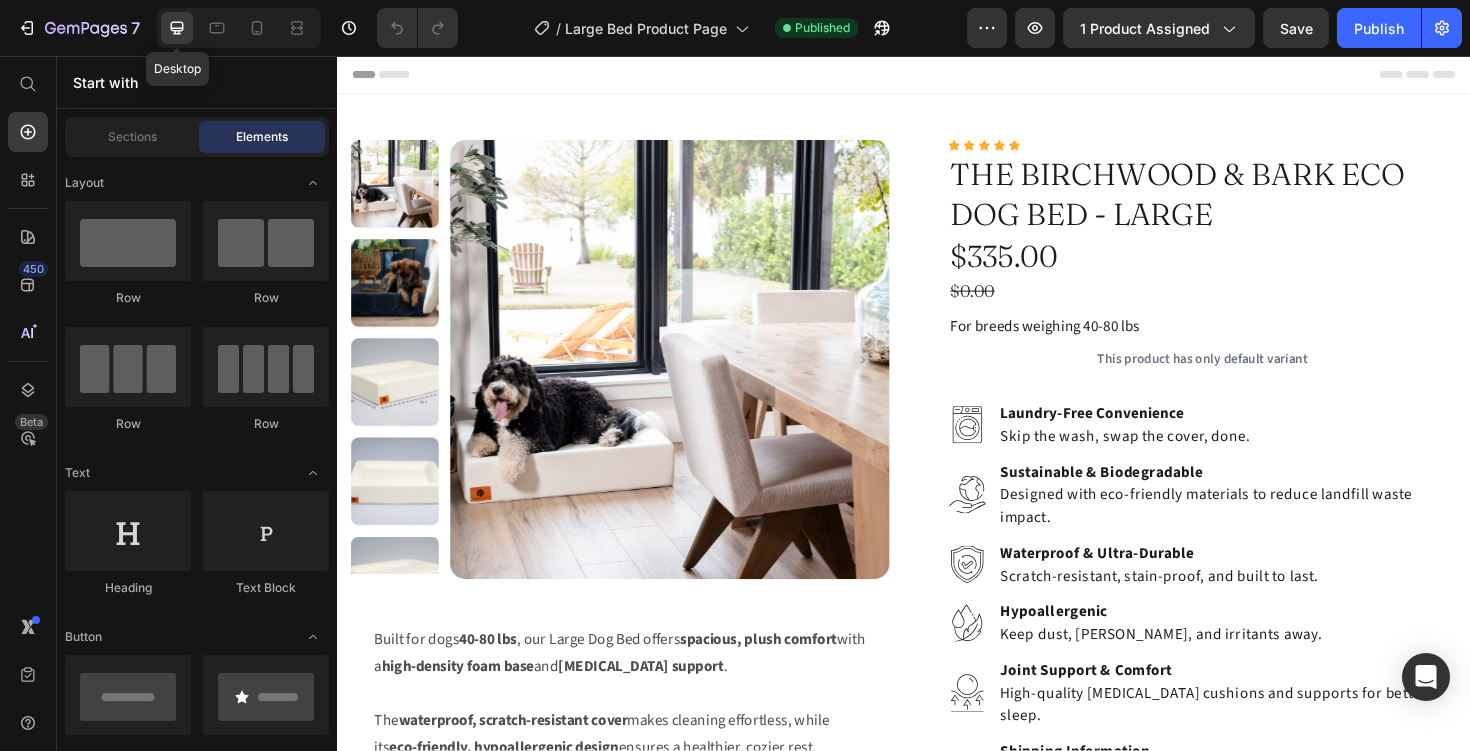 click 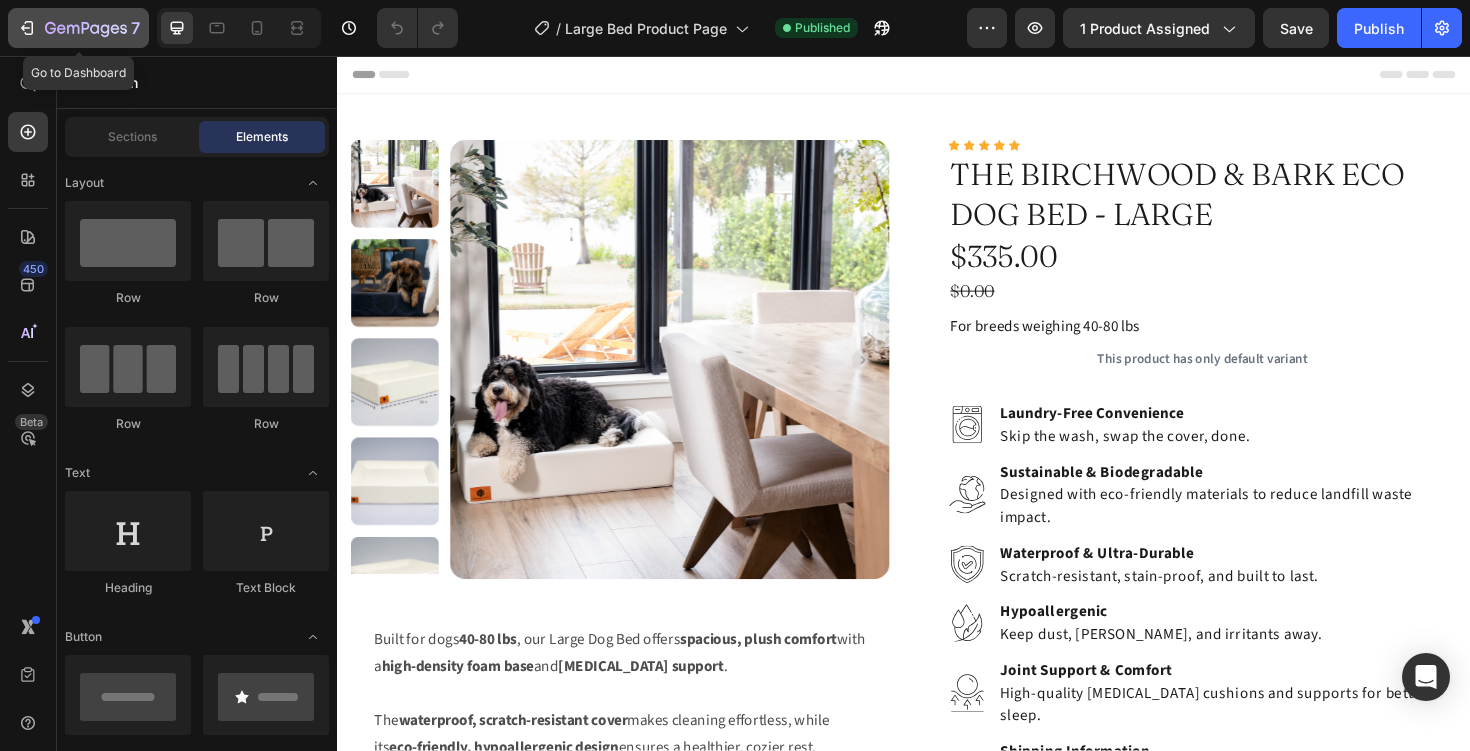 click 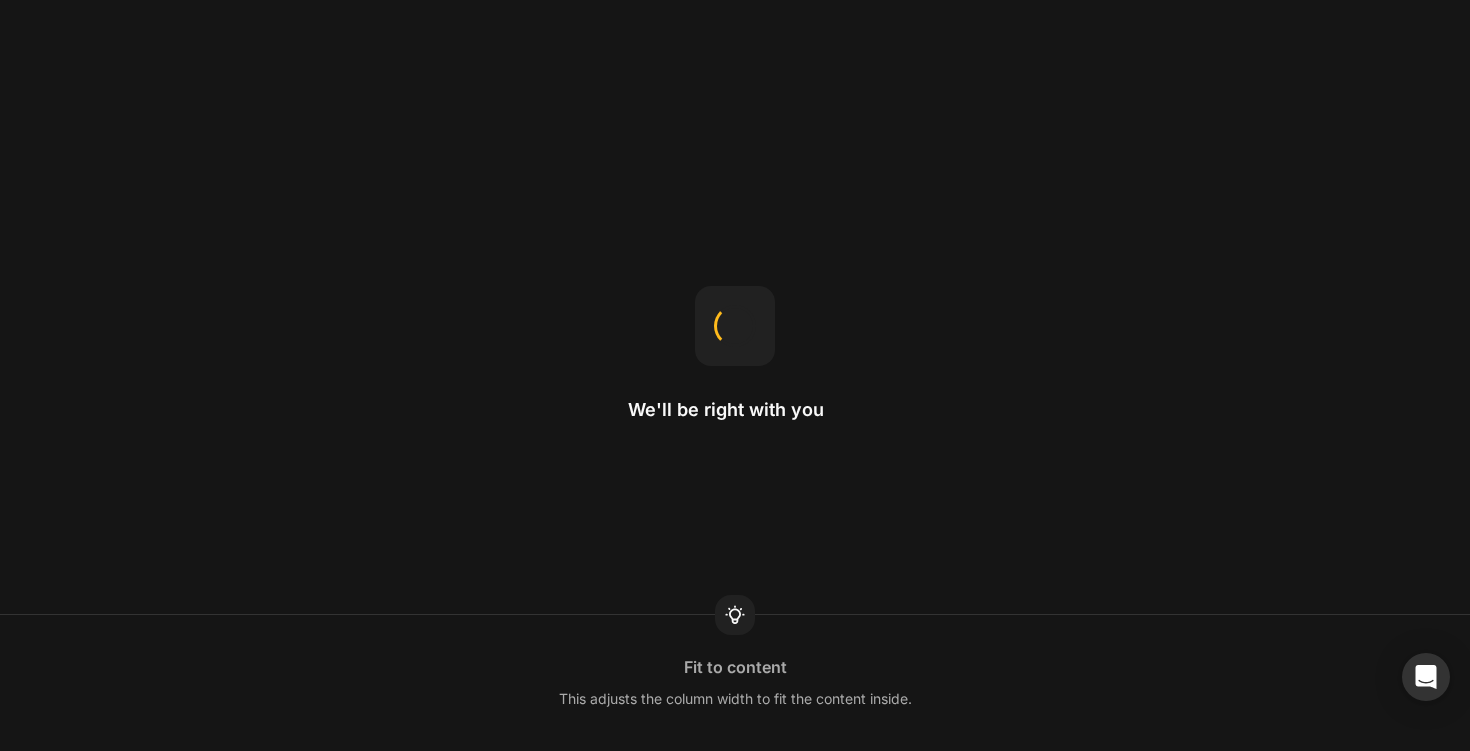 scroll, scrollTop: 0, scrollLeft: 0, axis: both 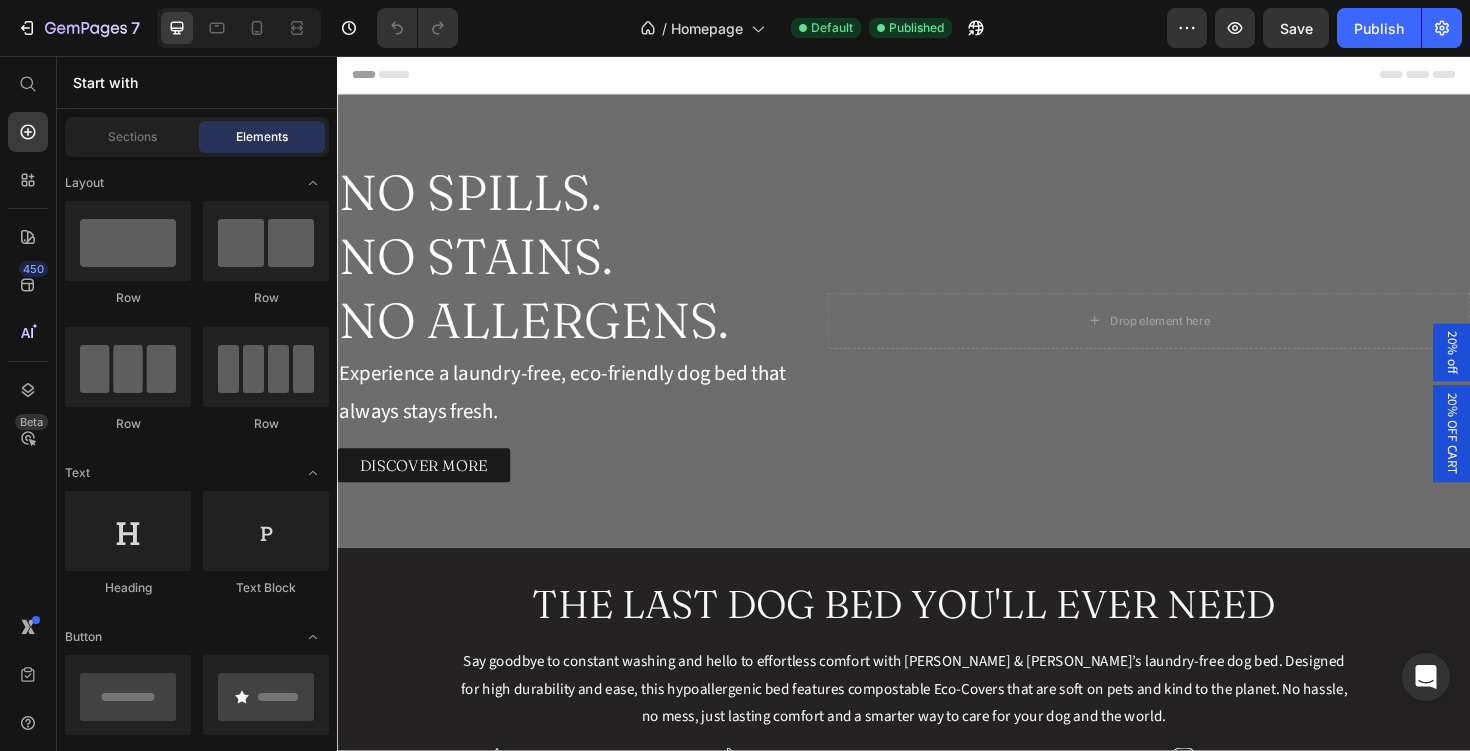 click on "20% OFF CART" at bounding box center [1517, 456] 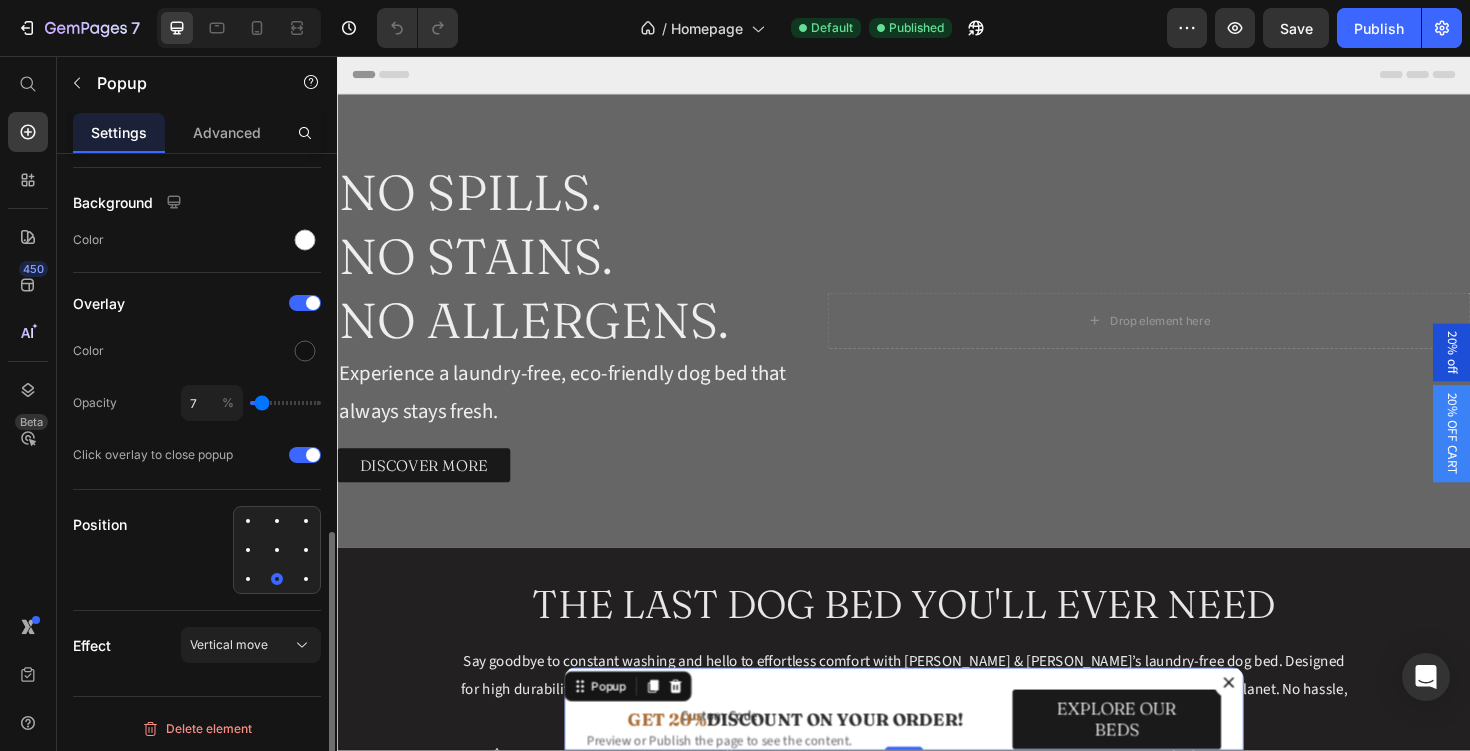 scroll, scrollTop: 875, scrollLeft: 0, axis: vertical 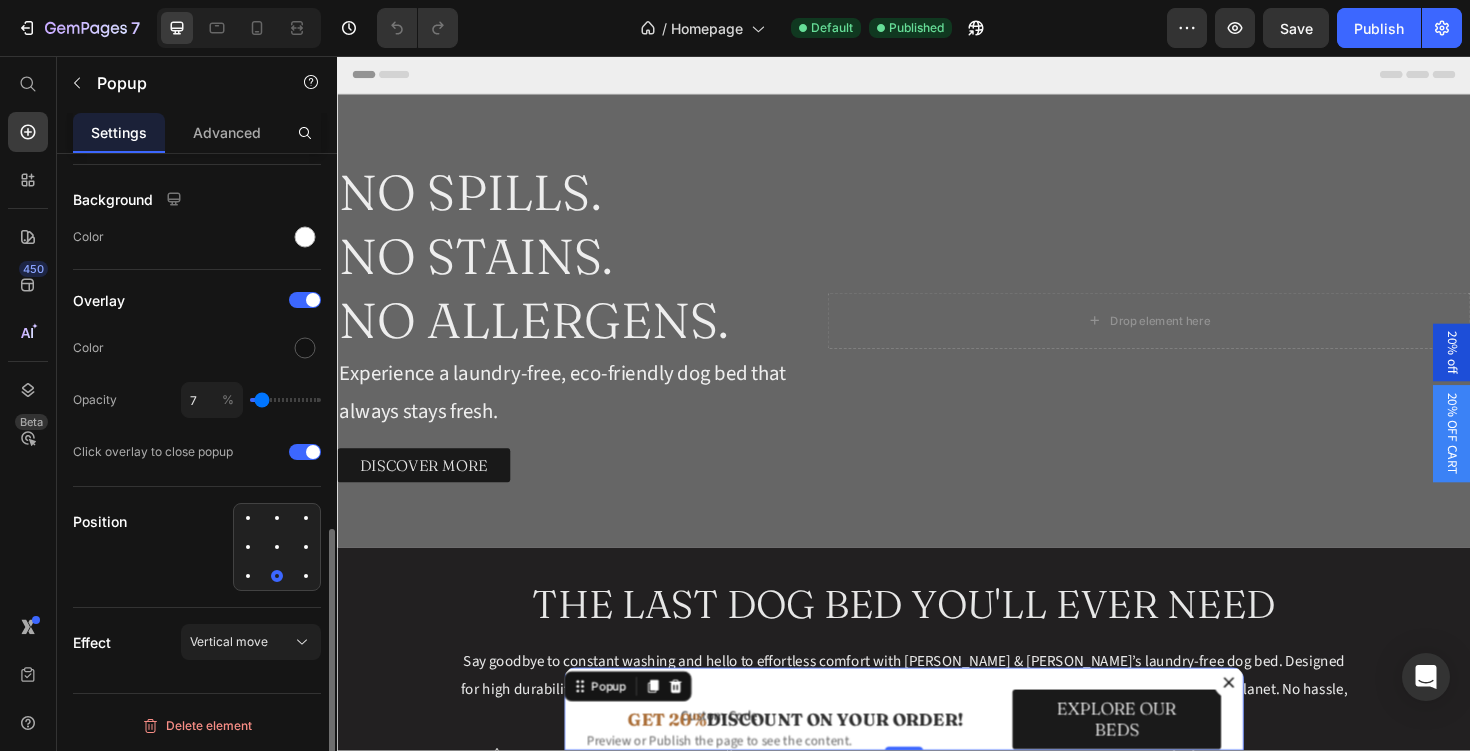 type on "9" 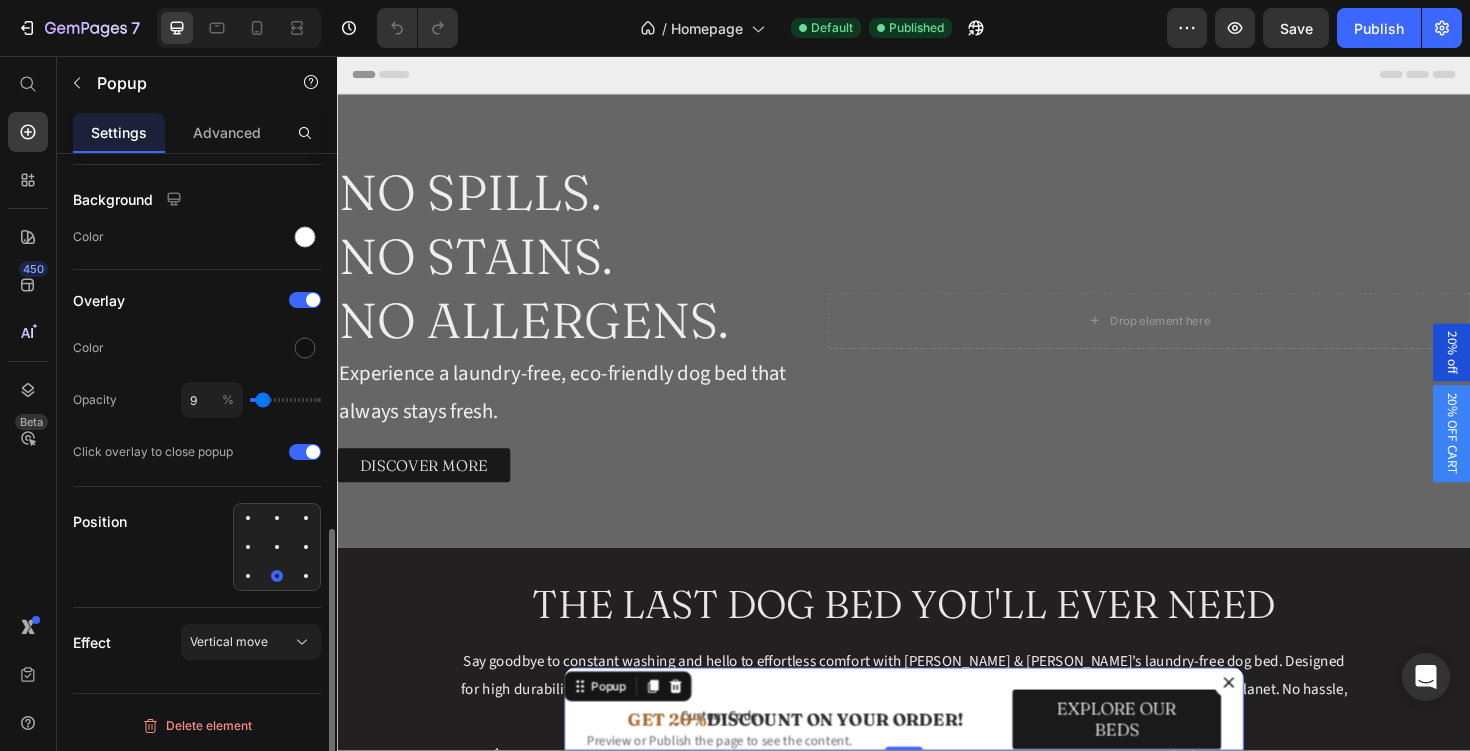 type on "8" 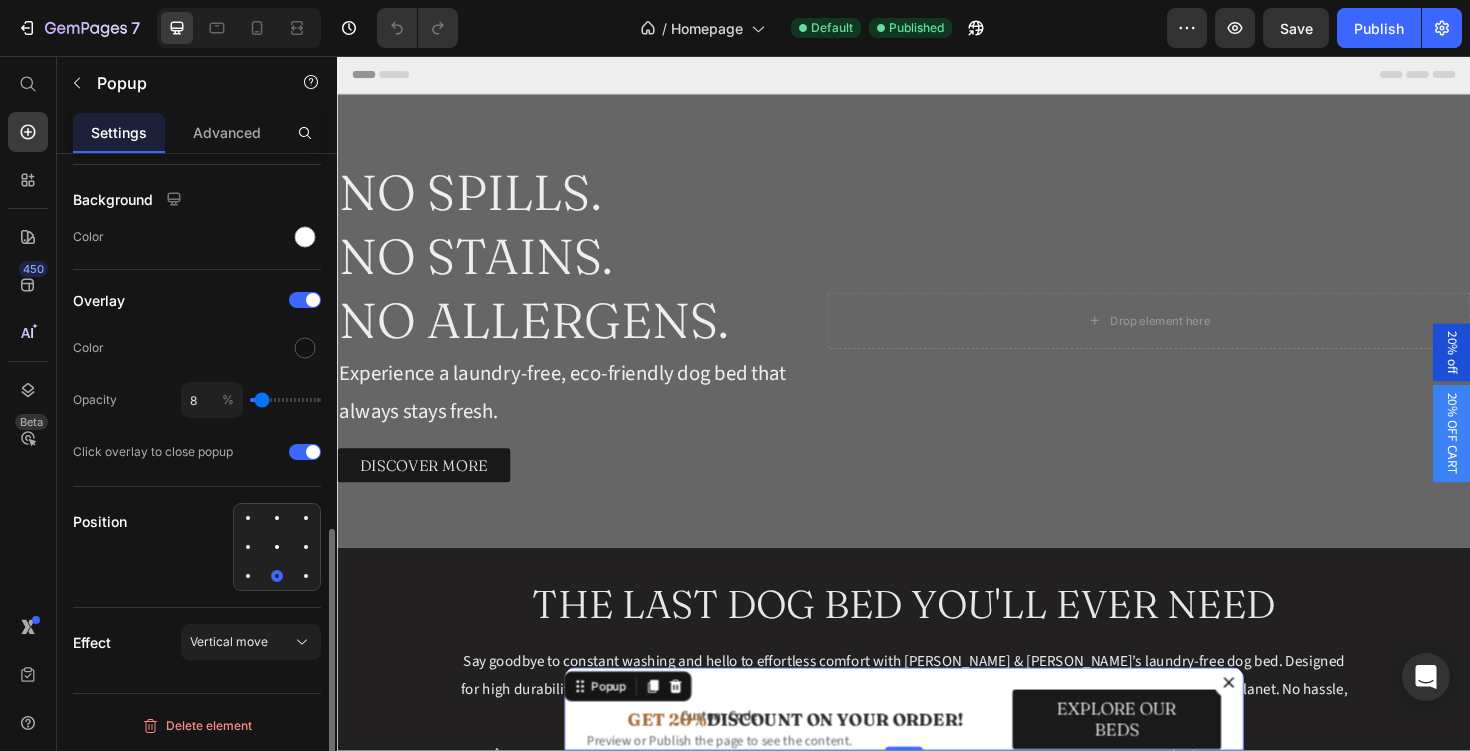 type on "7" 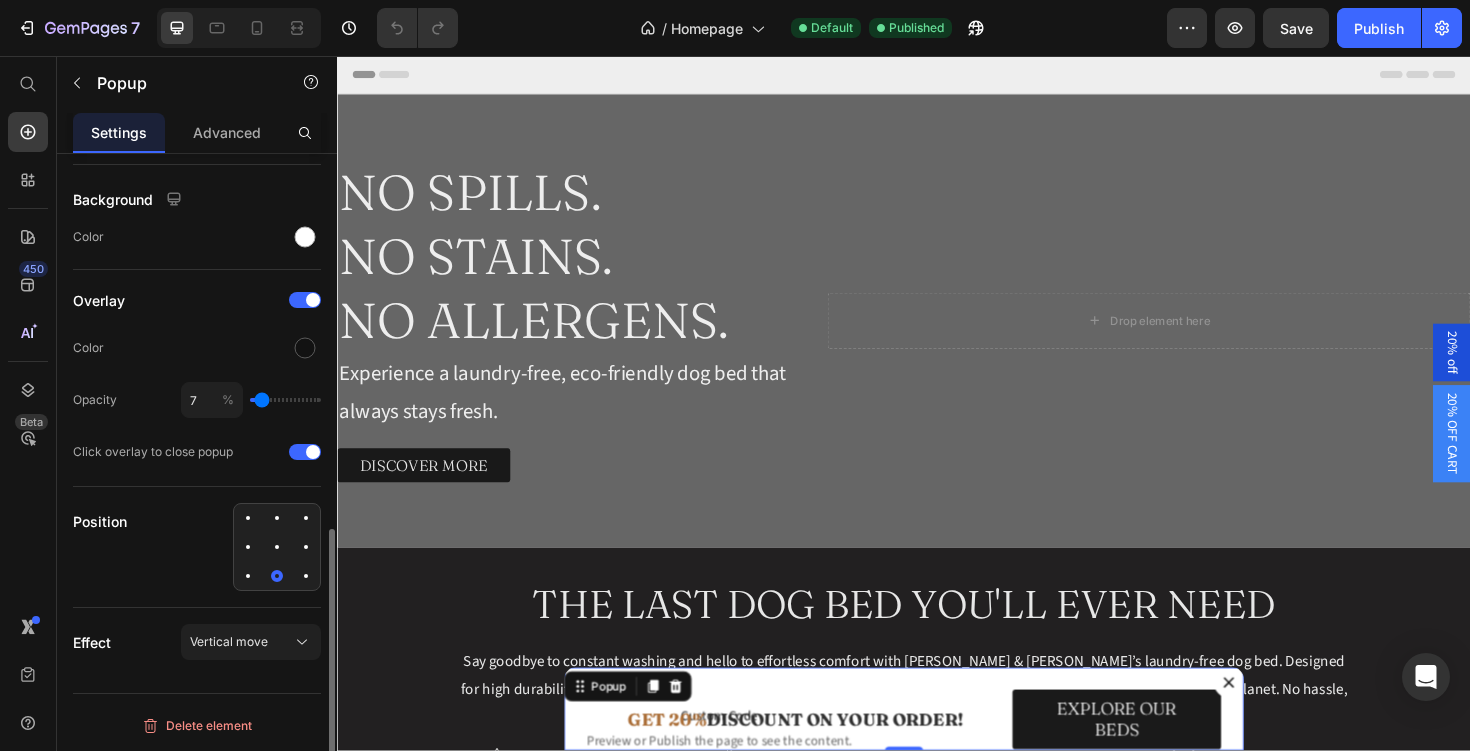 type on "6" 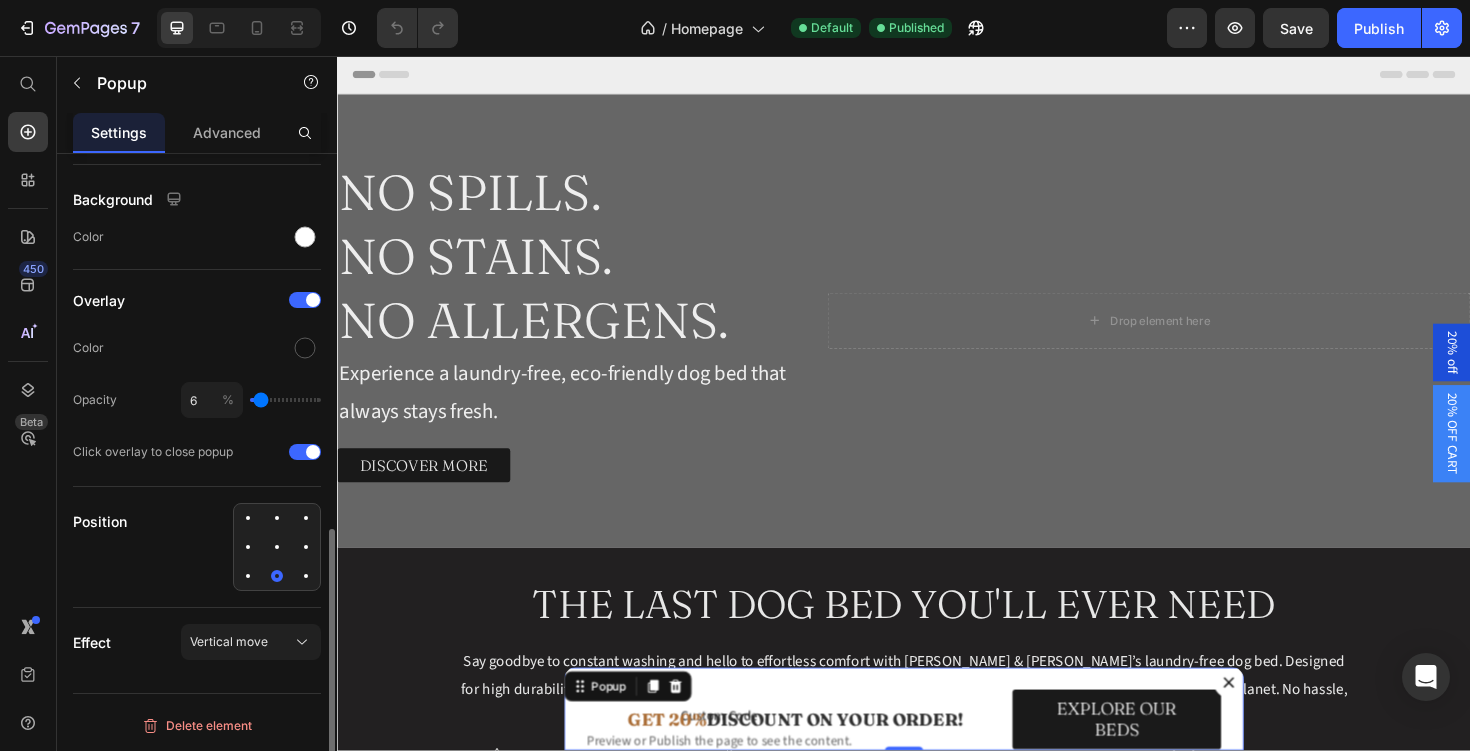 type on "5" 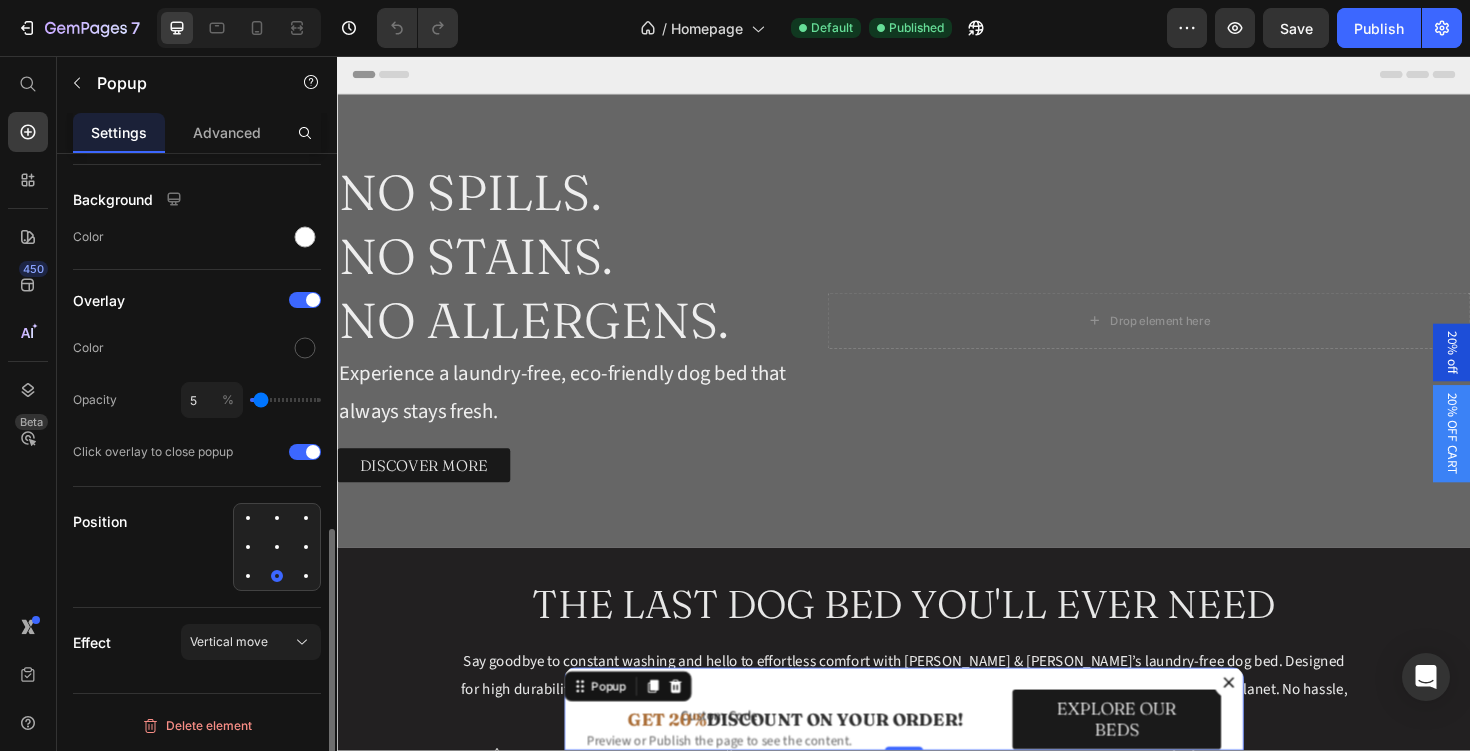 type on "4" 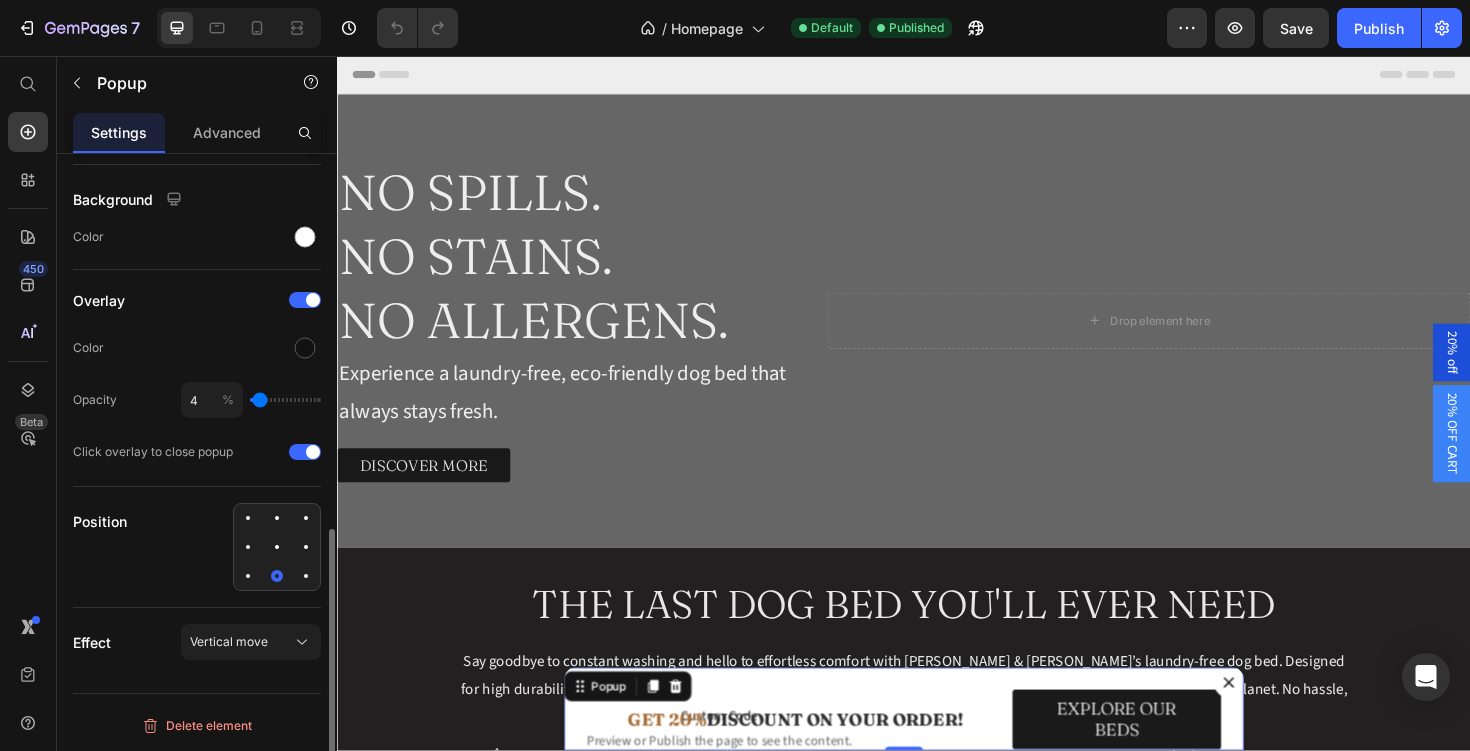 type on "2" 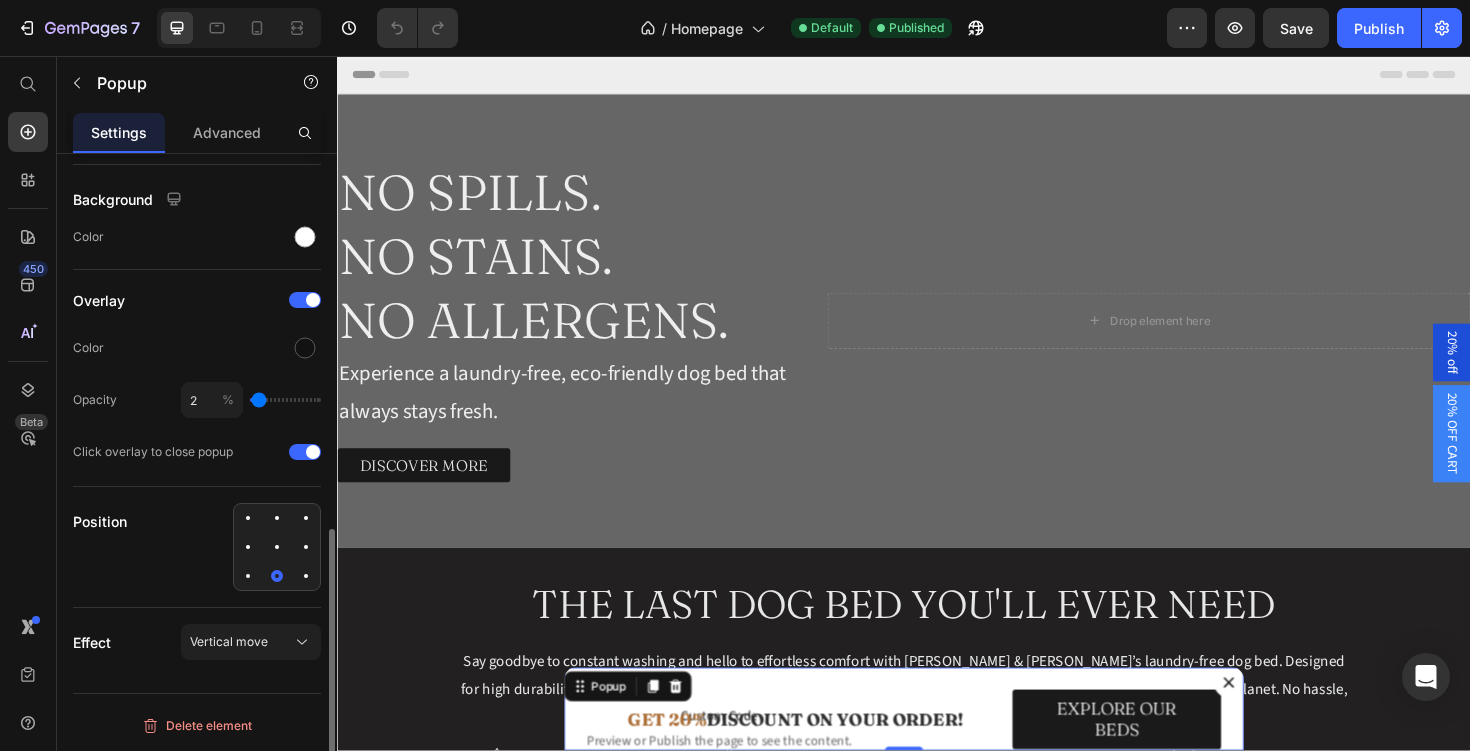type on "1" 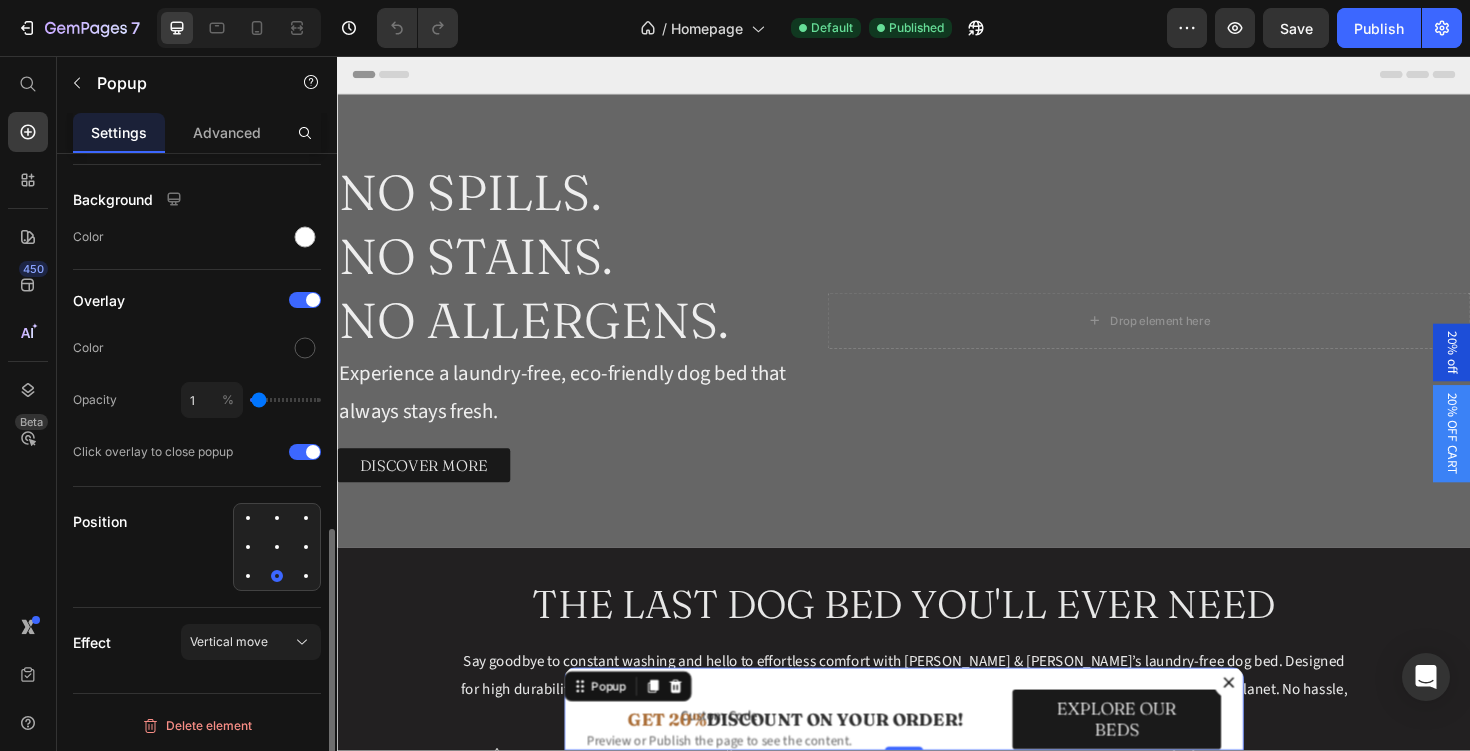 type on "0" 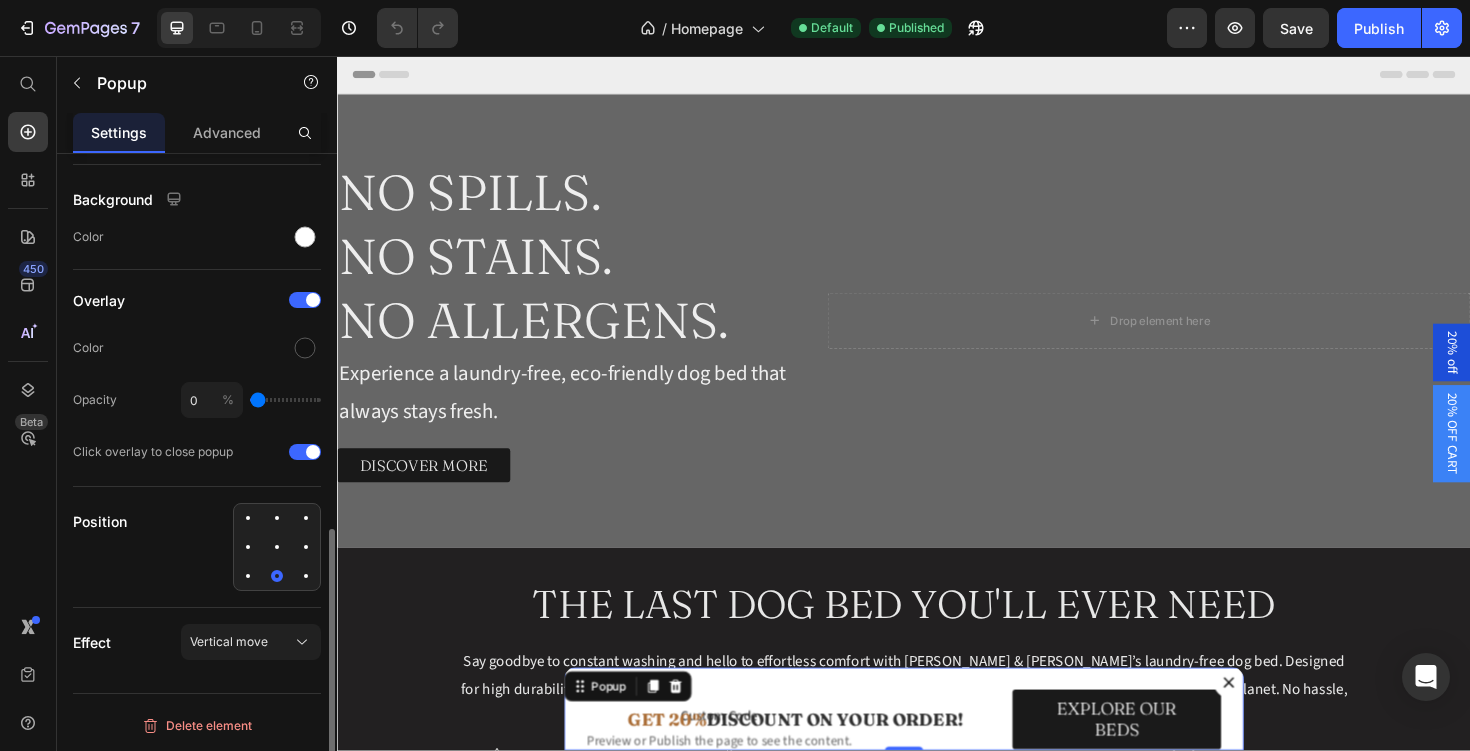 drag, startPoint x: 263, startPoint y: 401, endPoint x: 244, endPoint y: 402, distance: 19.026299 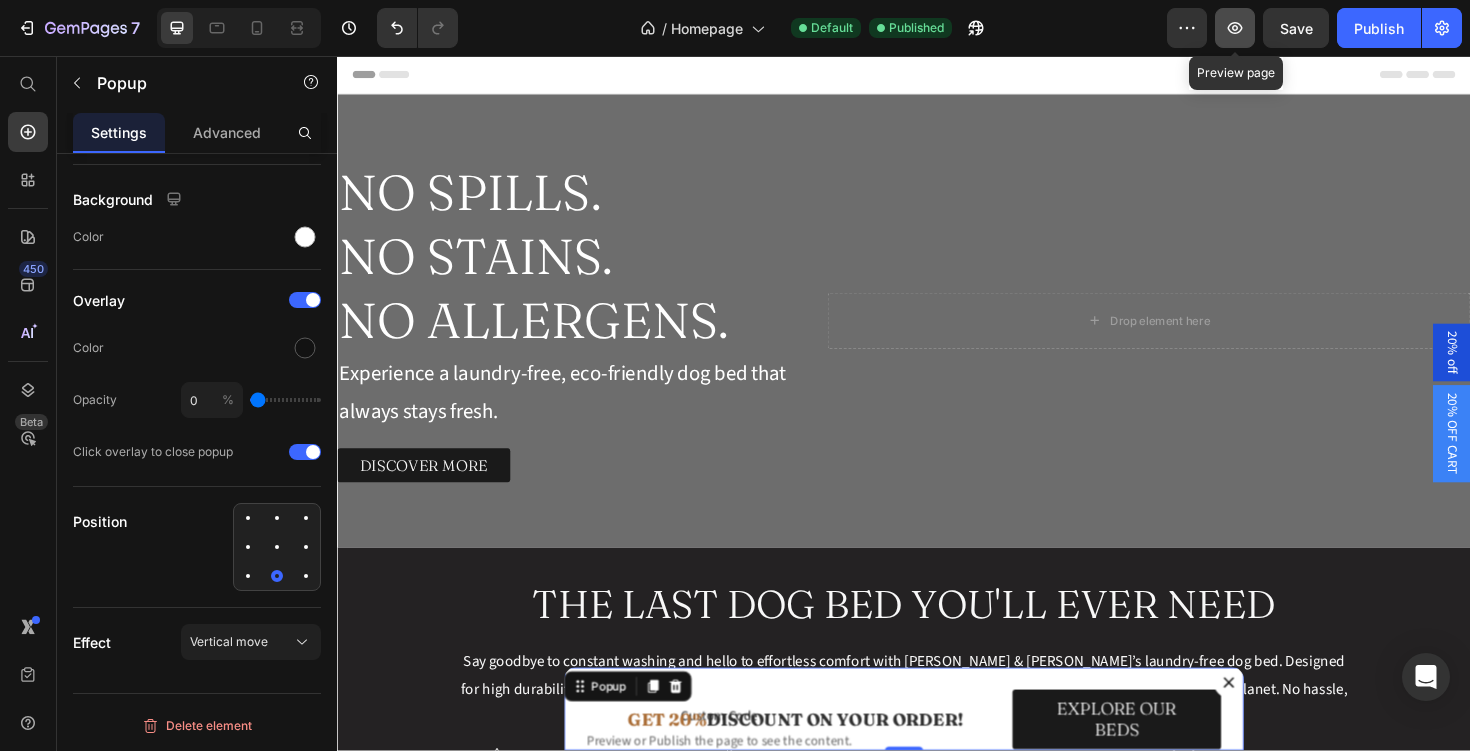 click 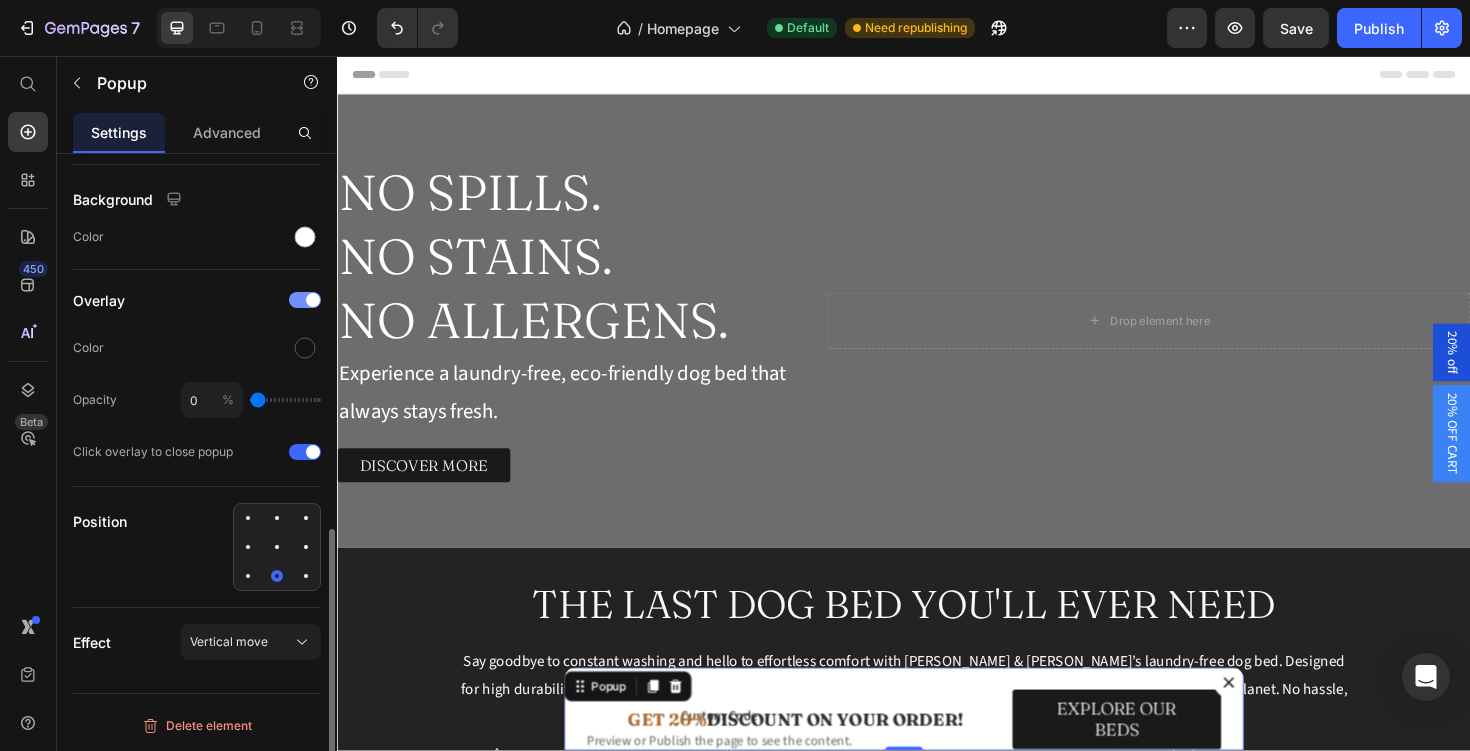 click on "Overlay" 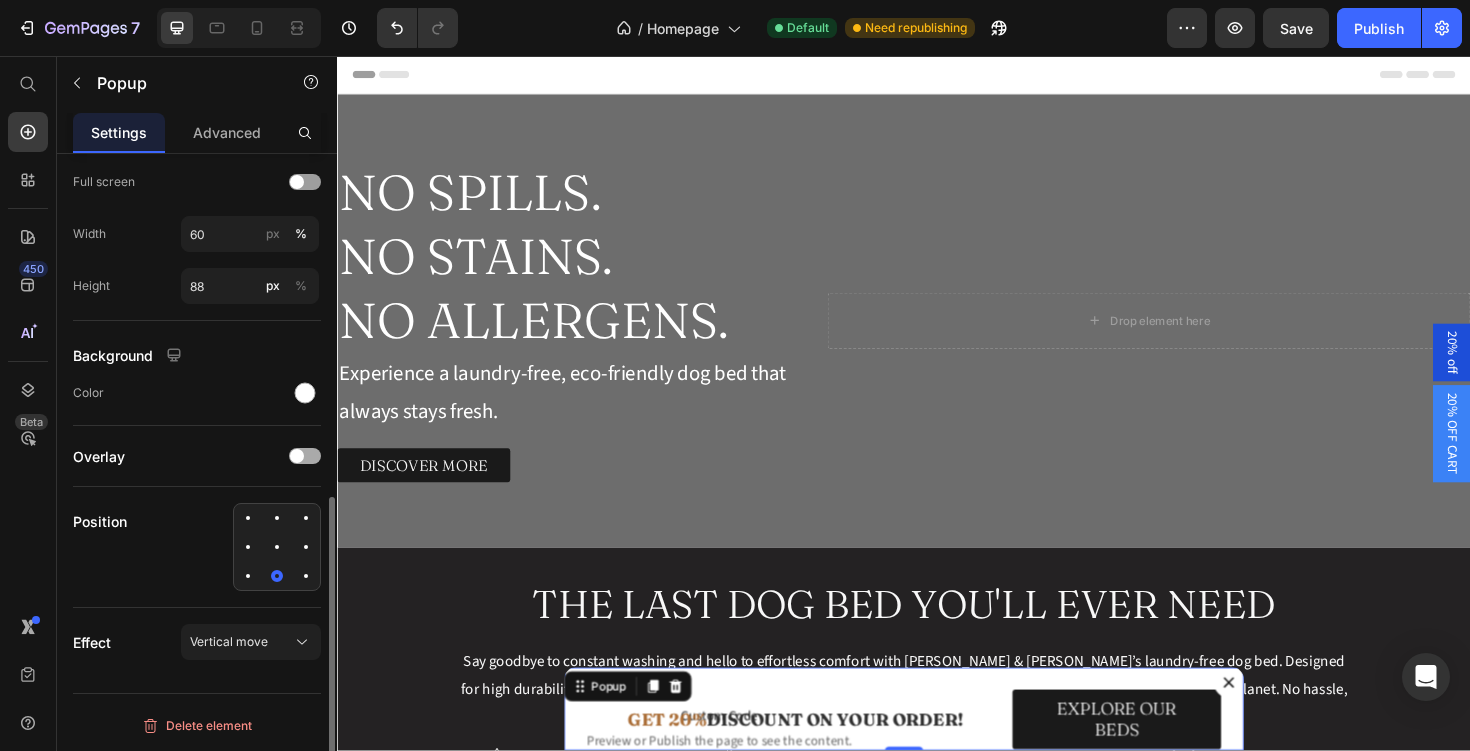 scroll, scrollTop: 719, scrollLeft: 0, axis: vertical 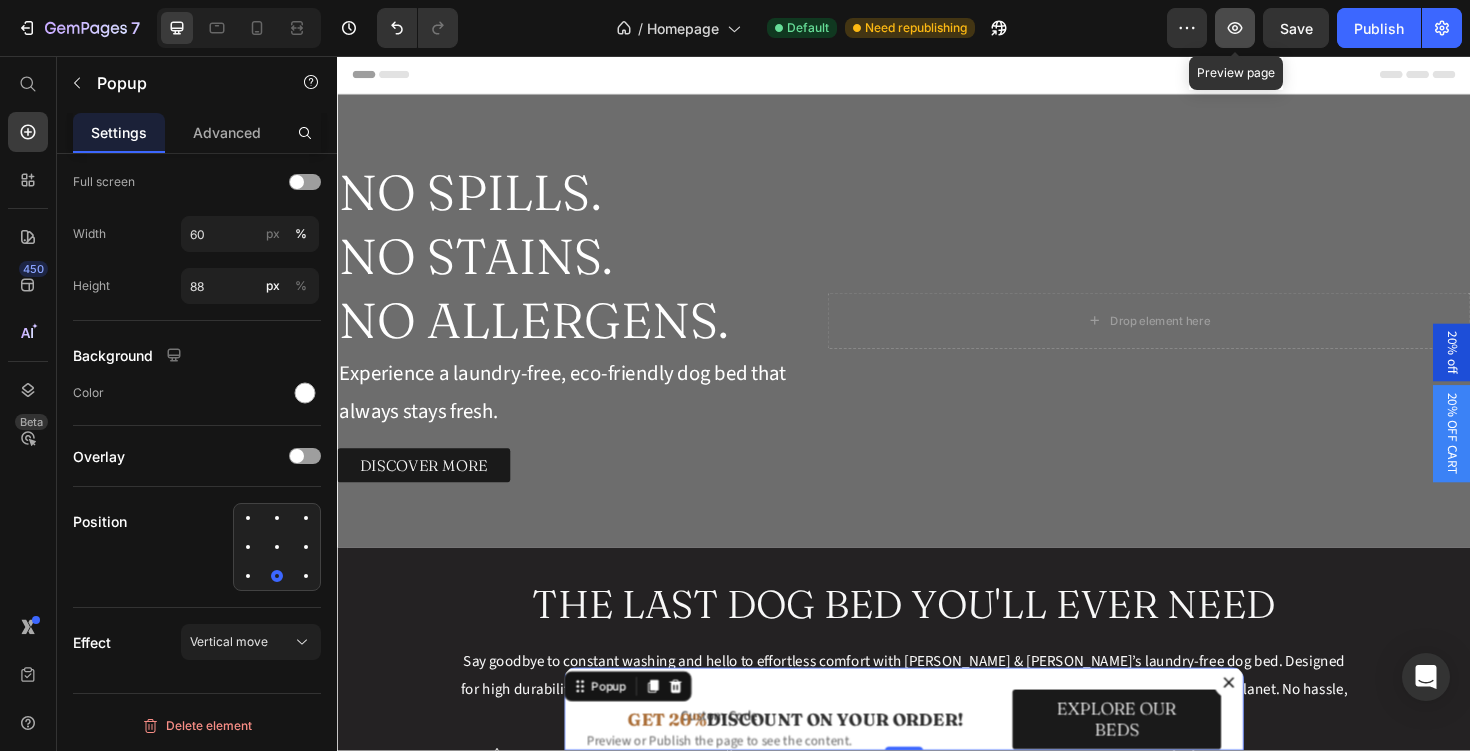 click 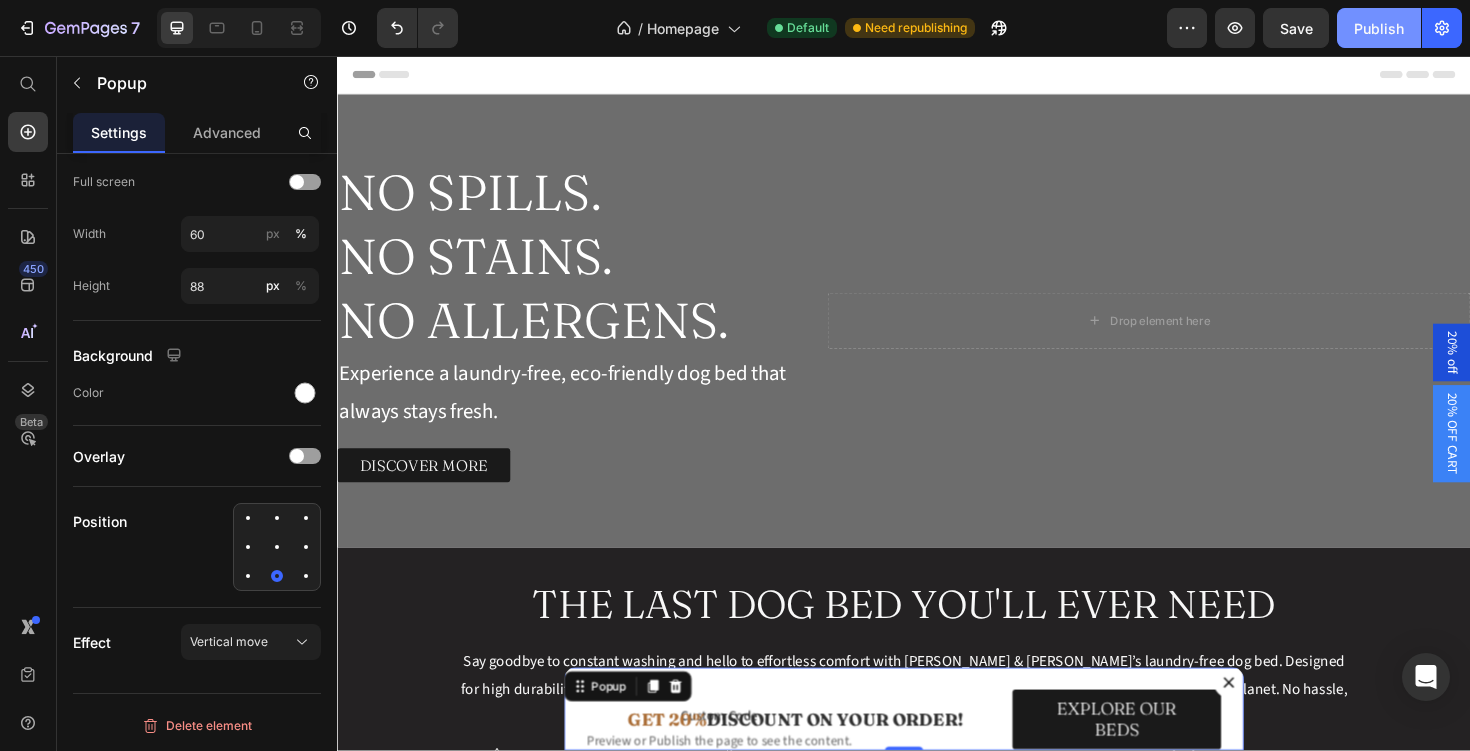 click on "Publish" at bounding box center (1379, 28) 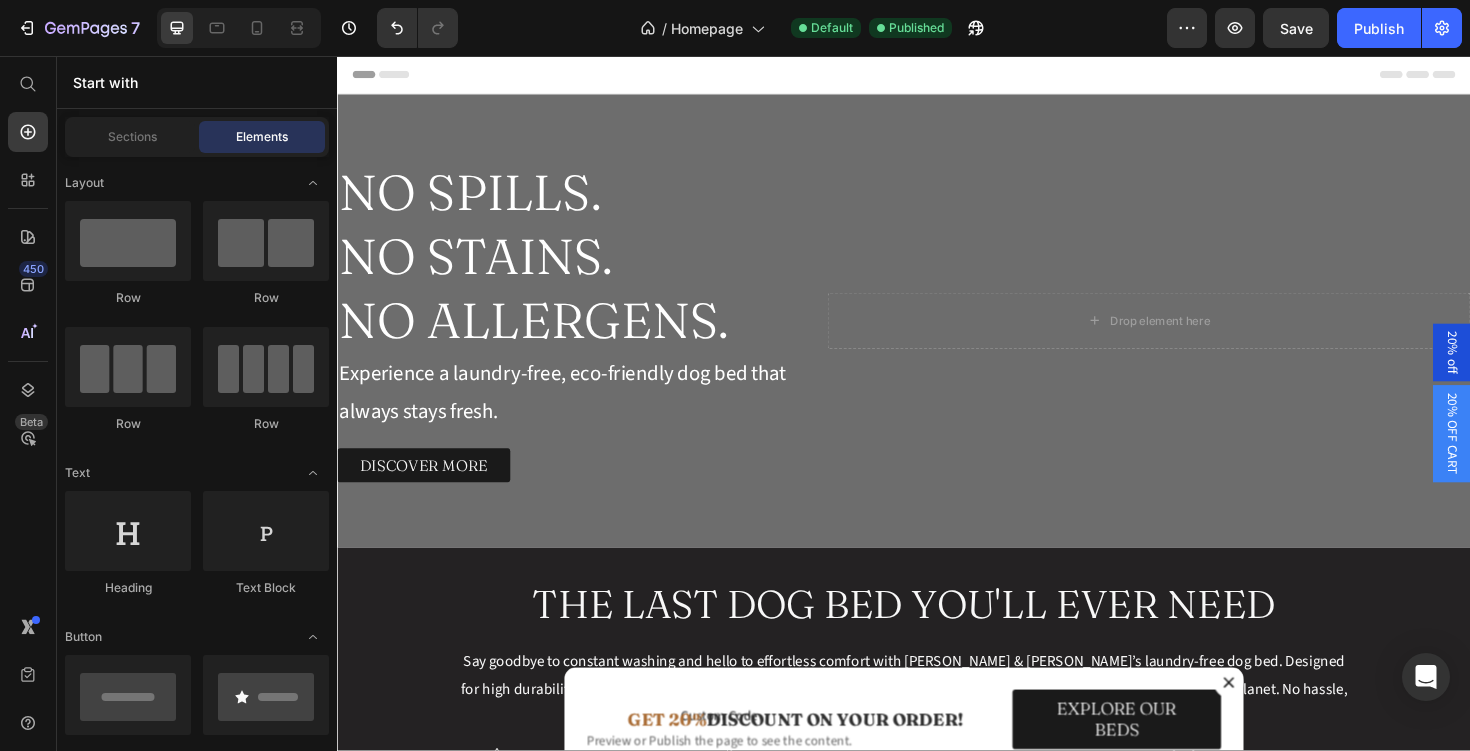 click on "Custom Code
Preview or Publish the page to see the content. Custom Code GET 20%  DISCOUNT ON YOUR ORDER! Heading Row Row Row EXPLORE OUR BEDS Button Row Popup" at bounding box center (937, 424) 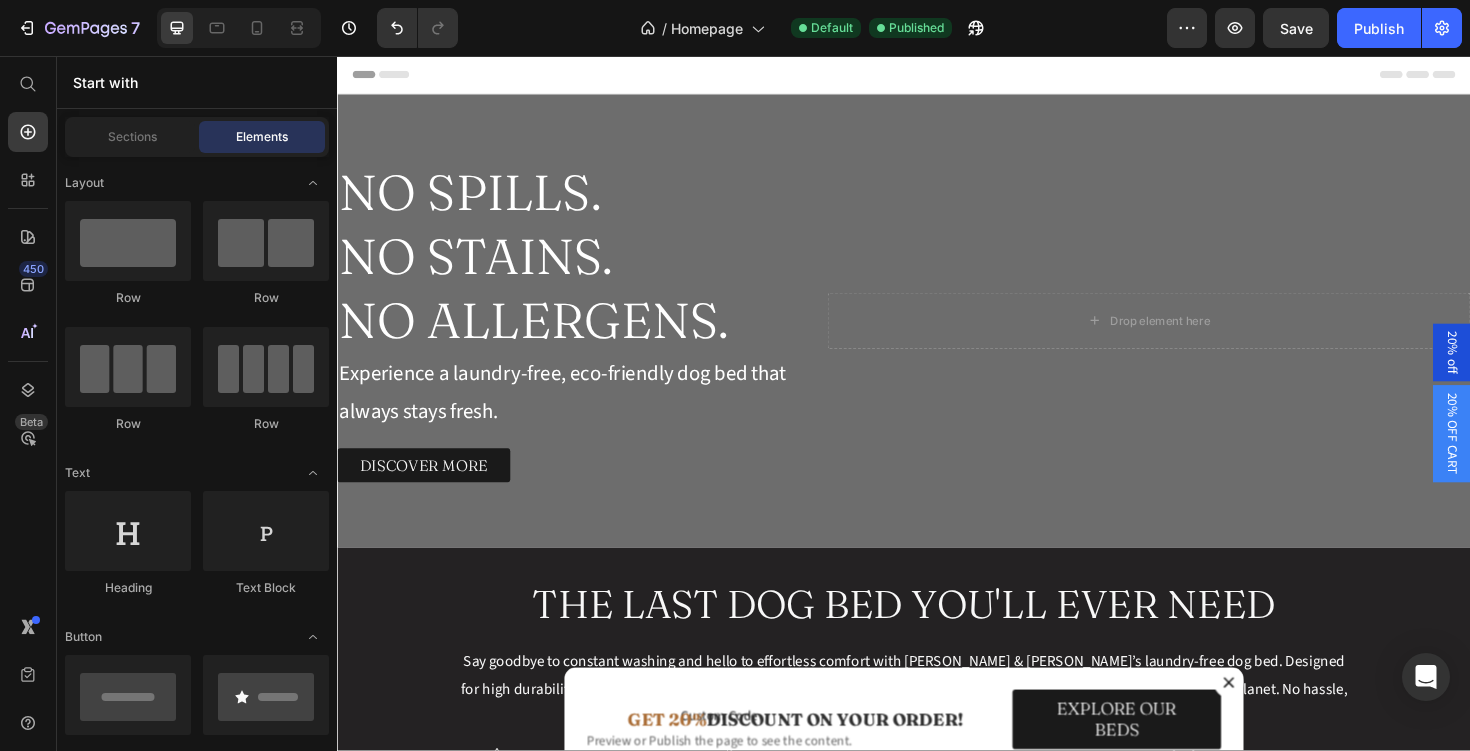 click on "20% OFF CART" at bounding box center [1517, 456] 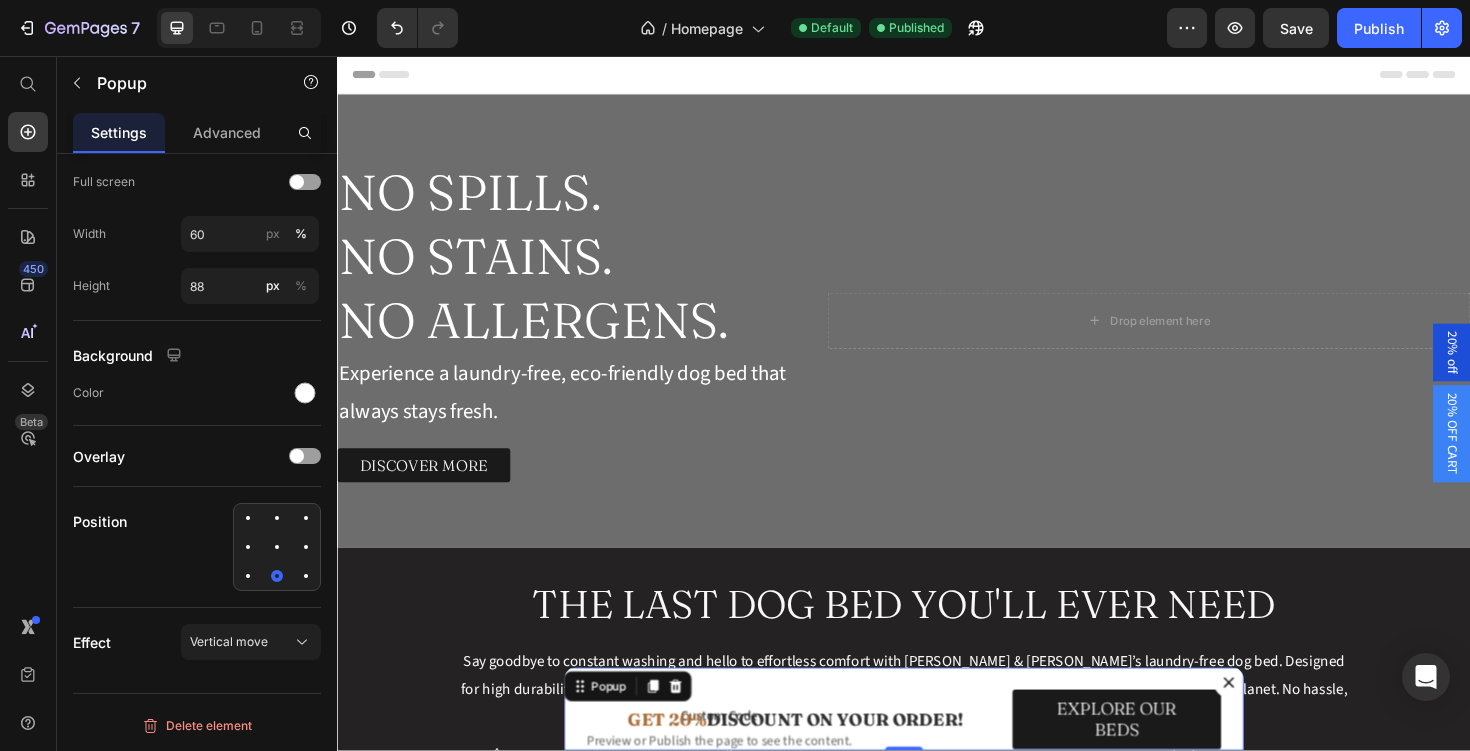 click on "20% OFF CART" at bounding box center (1517, 456) 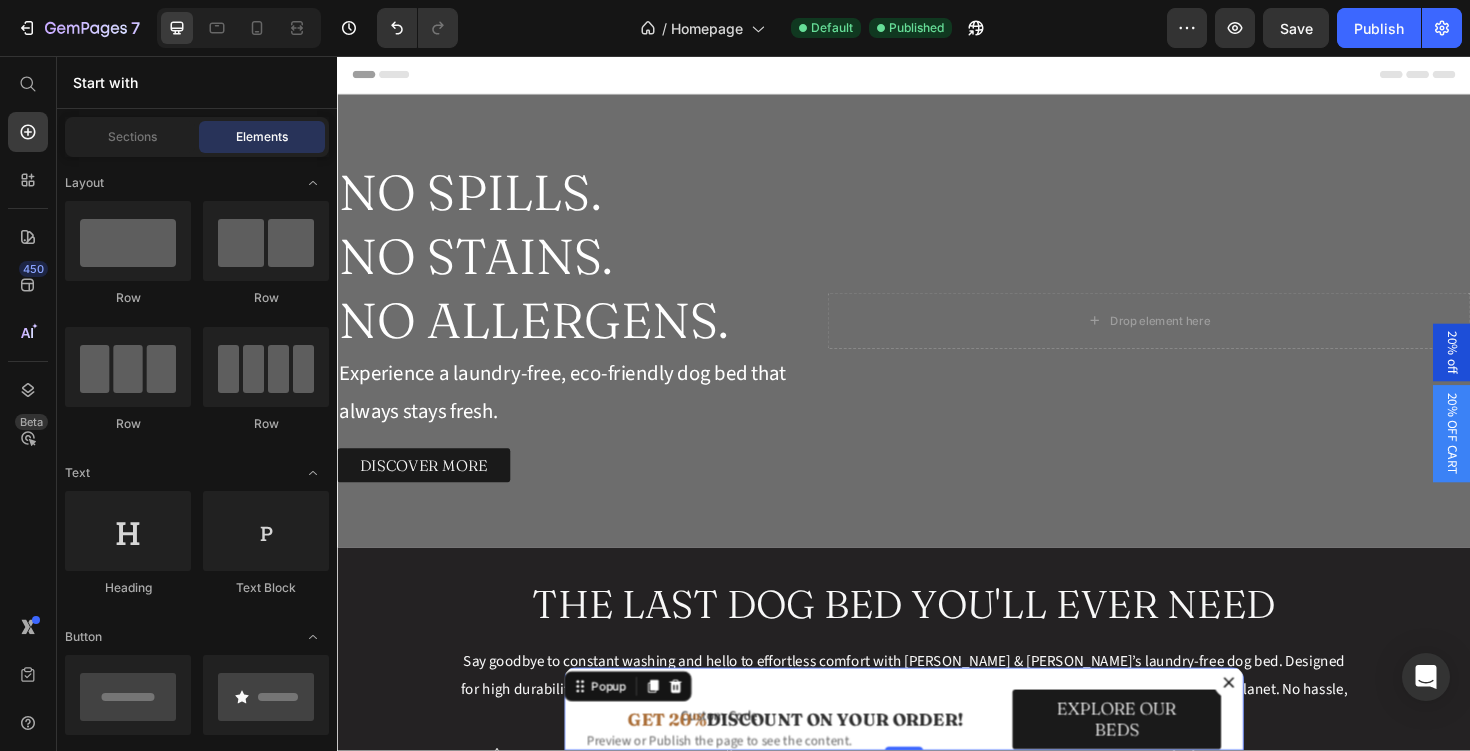 click 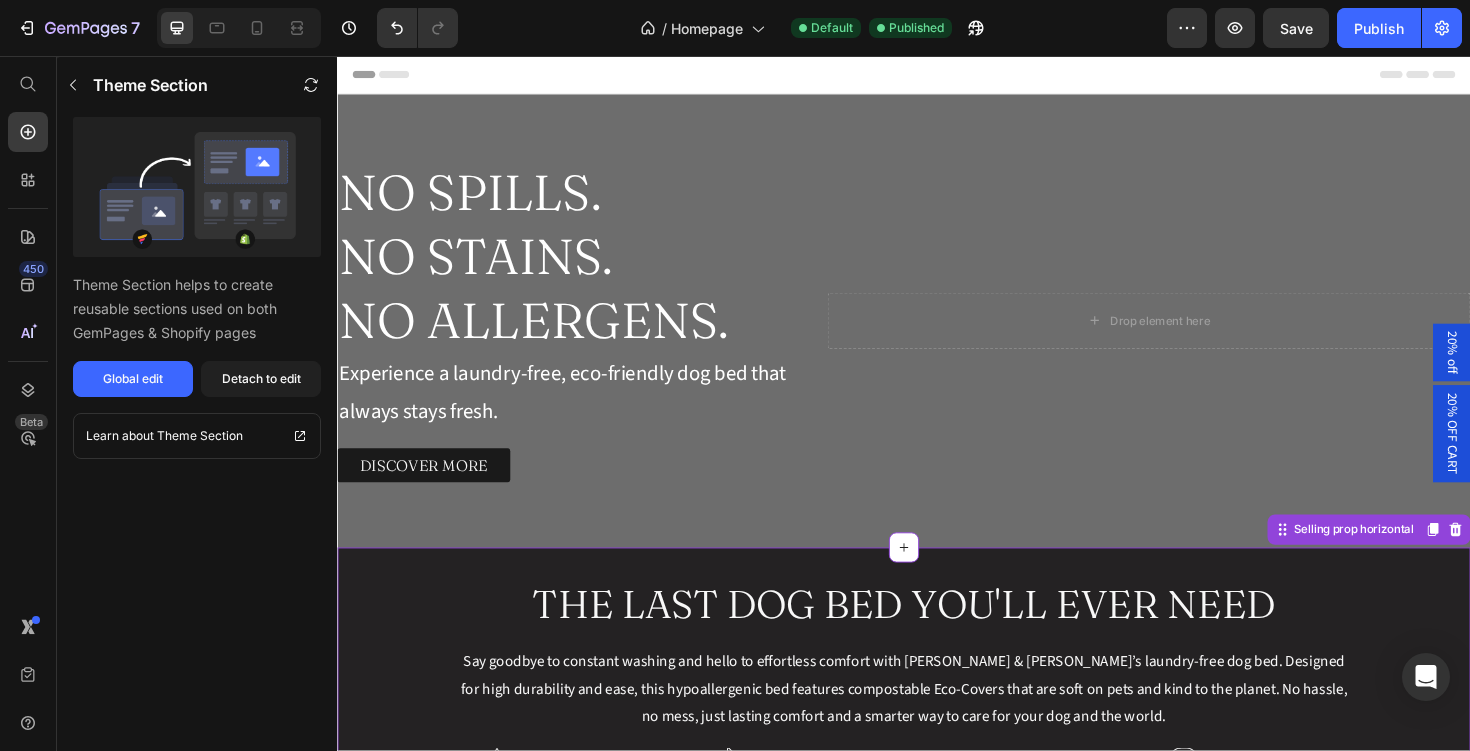 click on "Say goodbye to constant washing and hello to effortless comfort with Birchwood & Bark’s laundry-free dog bed. Designed for high durability and ease, this hypoallergenic bed features compostable Eco-Covers that are soft on pets and kind to the planet. No hassle, no mess, just lasting comfort and a smarter way to care for your dog and the world." at bounding box center (937, 727) 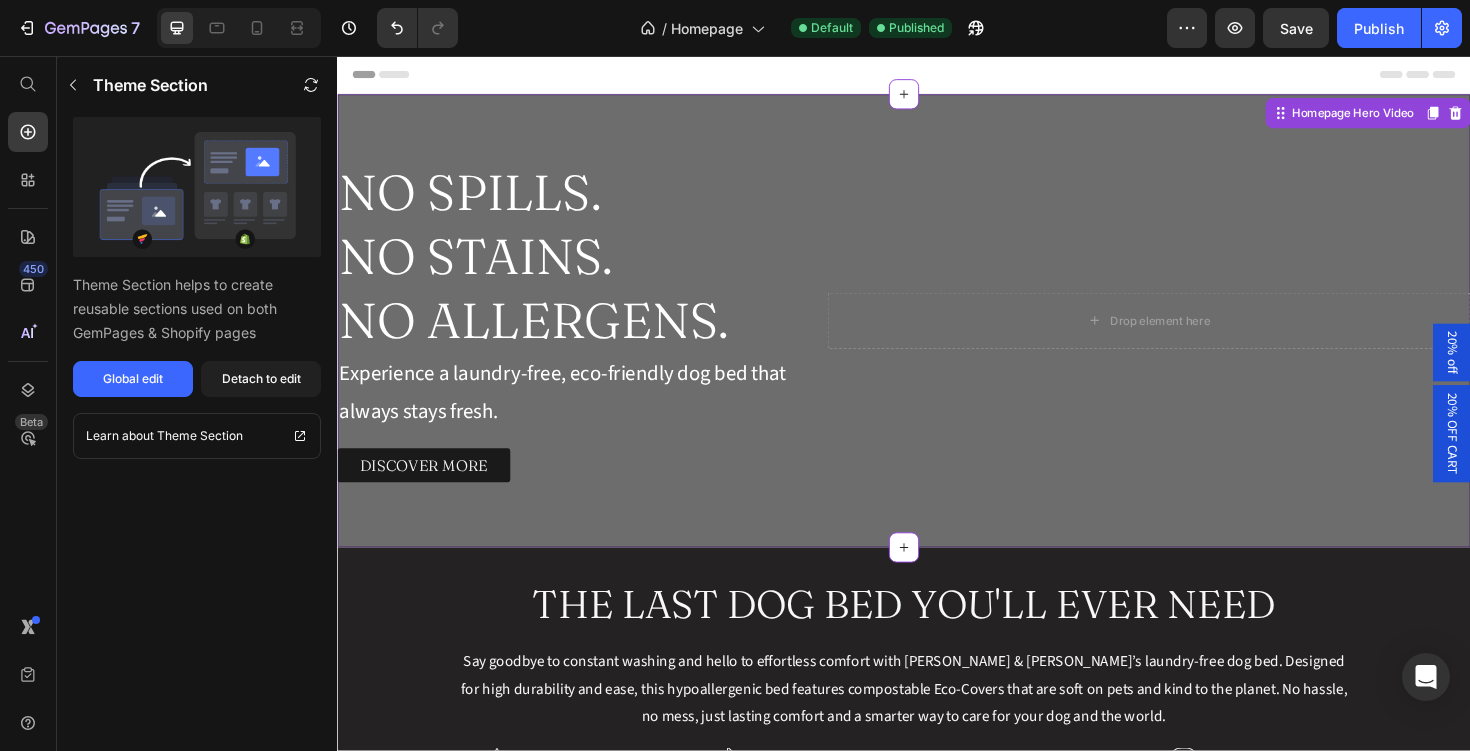 click on "Experience a laundry-free, eco-friendly dog bed that always stays fresh." at bounding box center (580, 413) 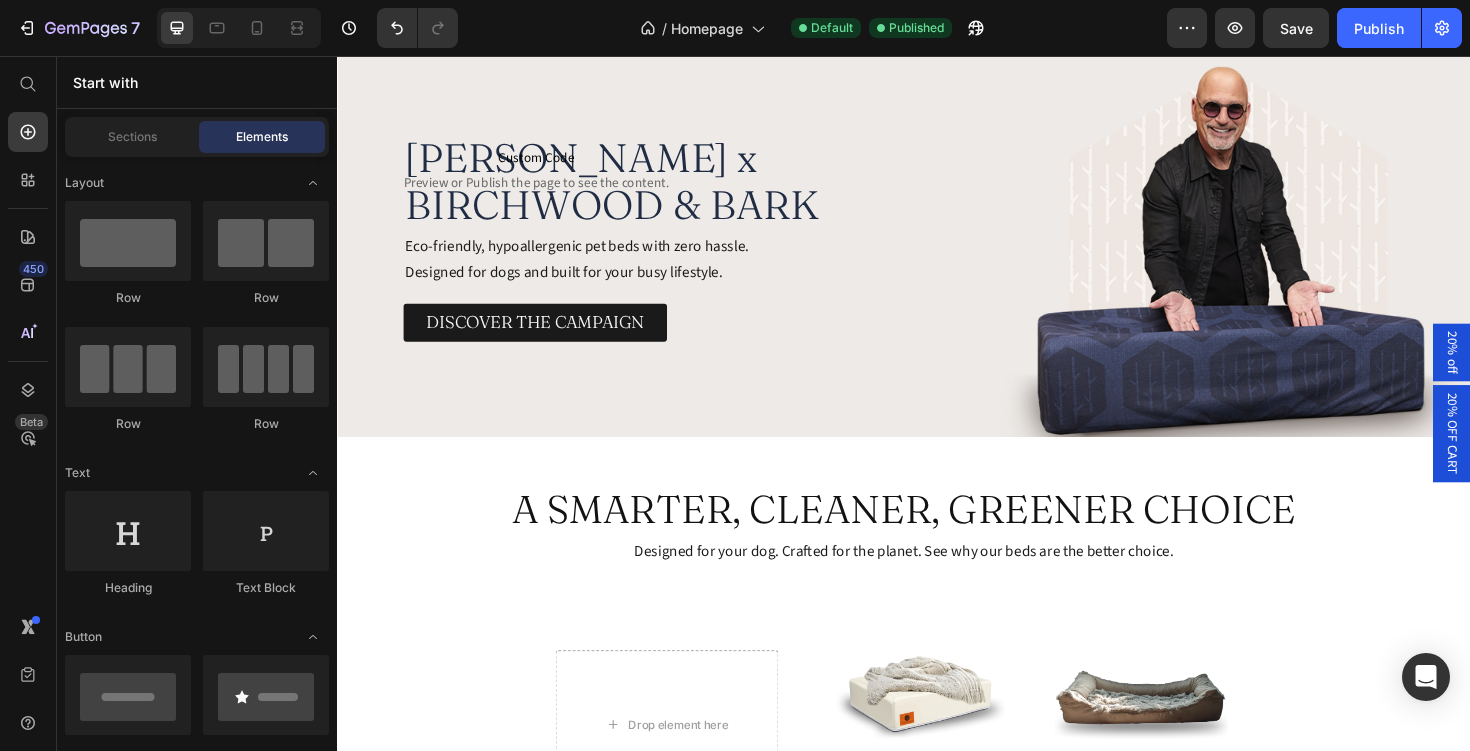 scroll, scrollTop: 915, scrollLeft: 0, axis: vertical 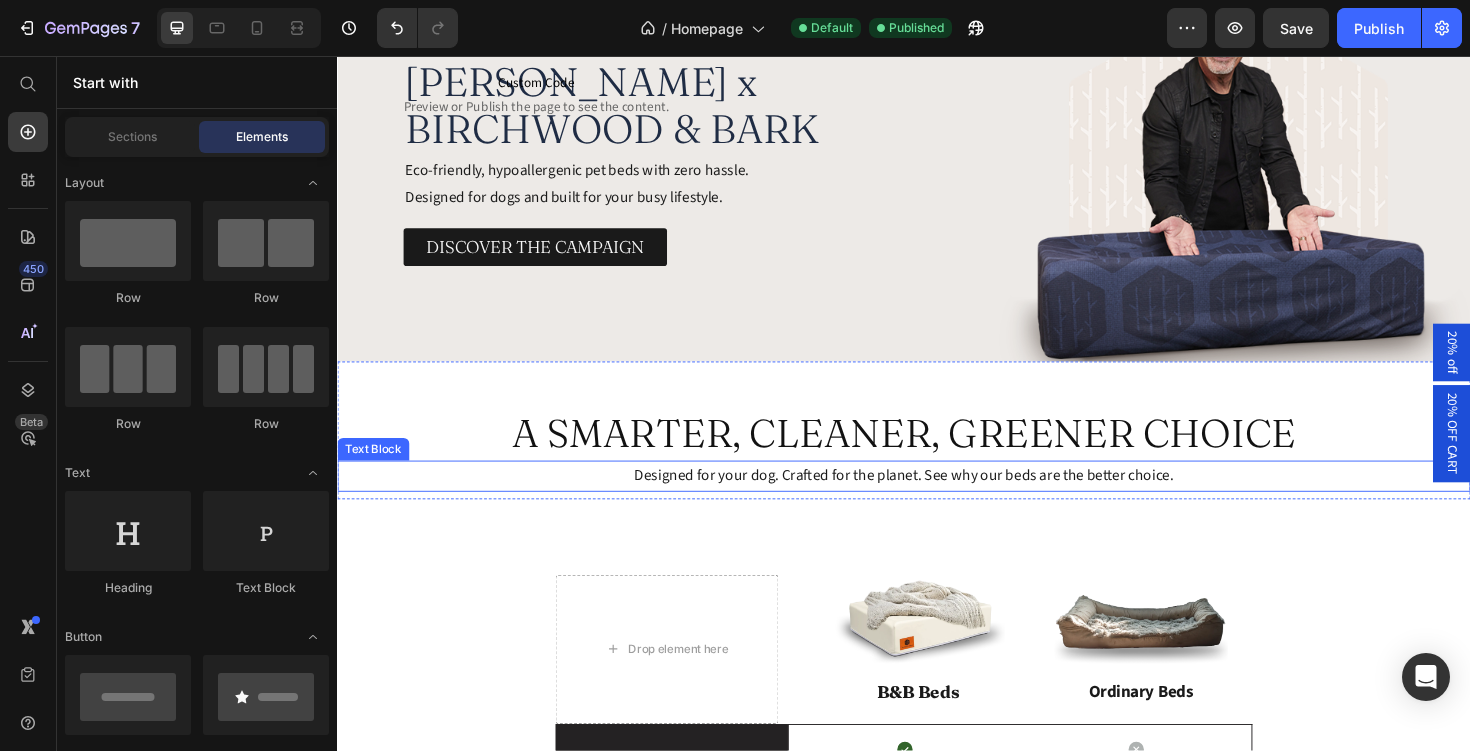 click on "Designed for your dog. Crafted for the planet. See why our beds are the better choice." at bounding box center (937, 501) 